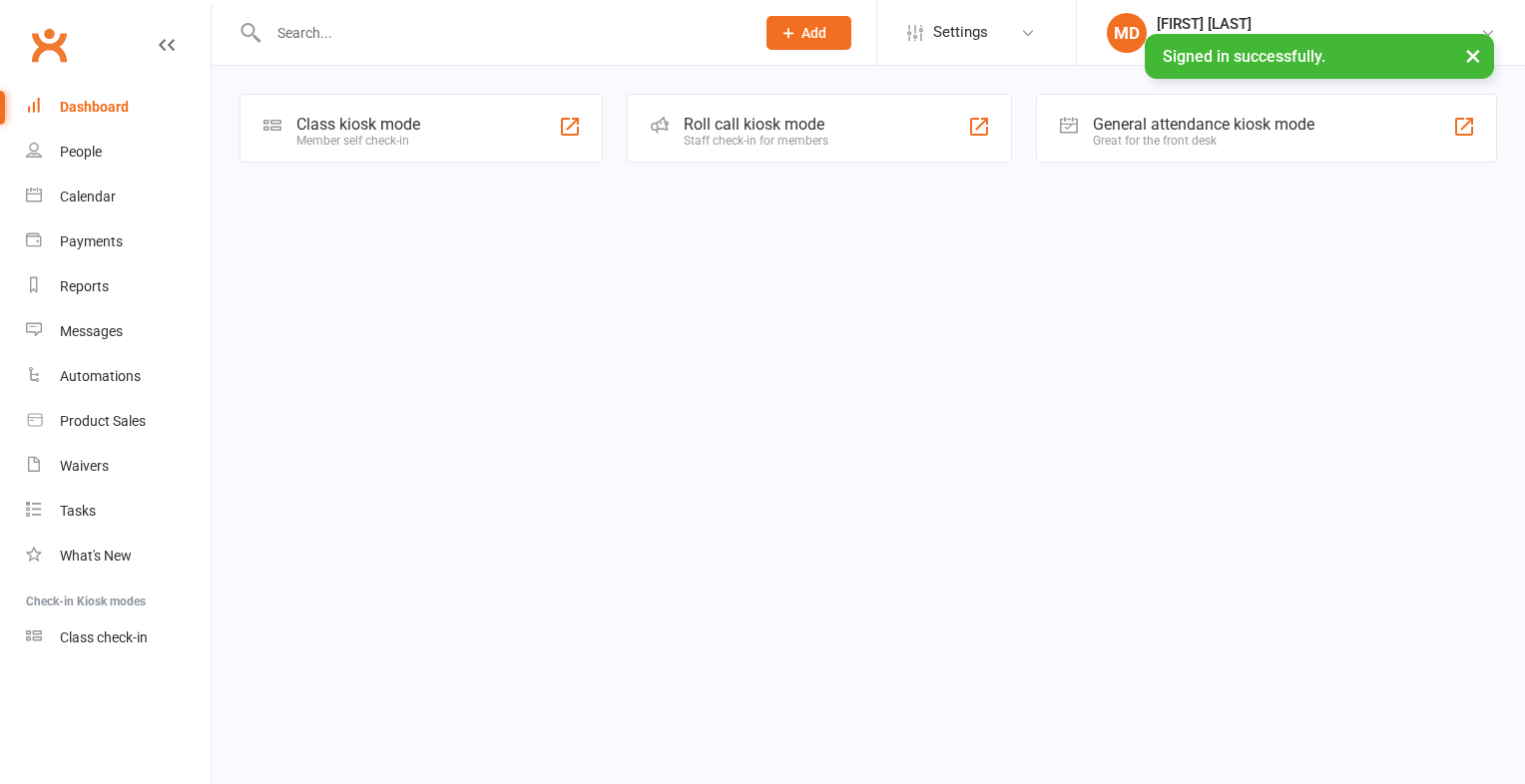 scroll, scrollTop: 0, scrollLeft: 0, axis: both 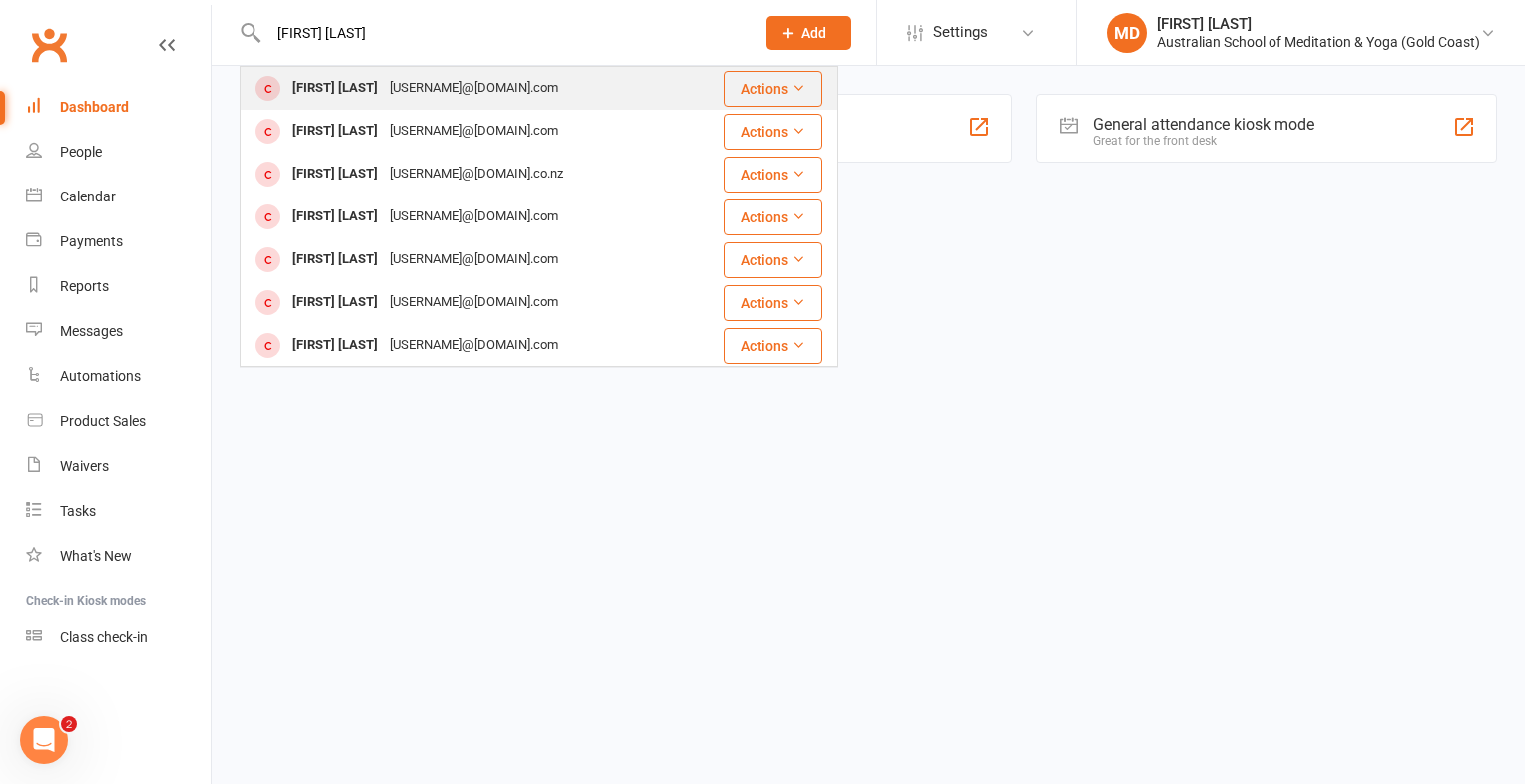 type on "[FIRST] [LAST]" 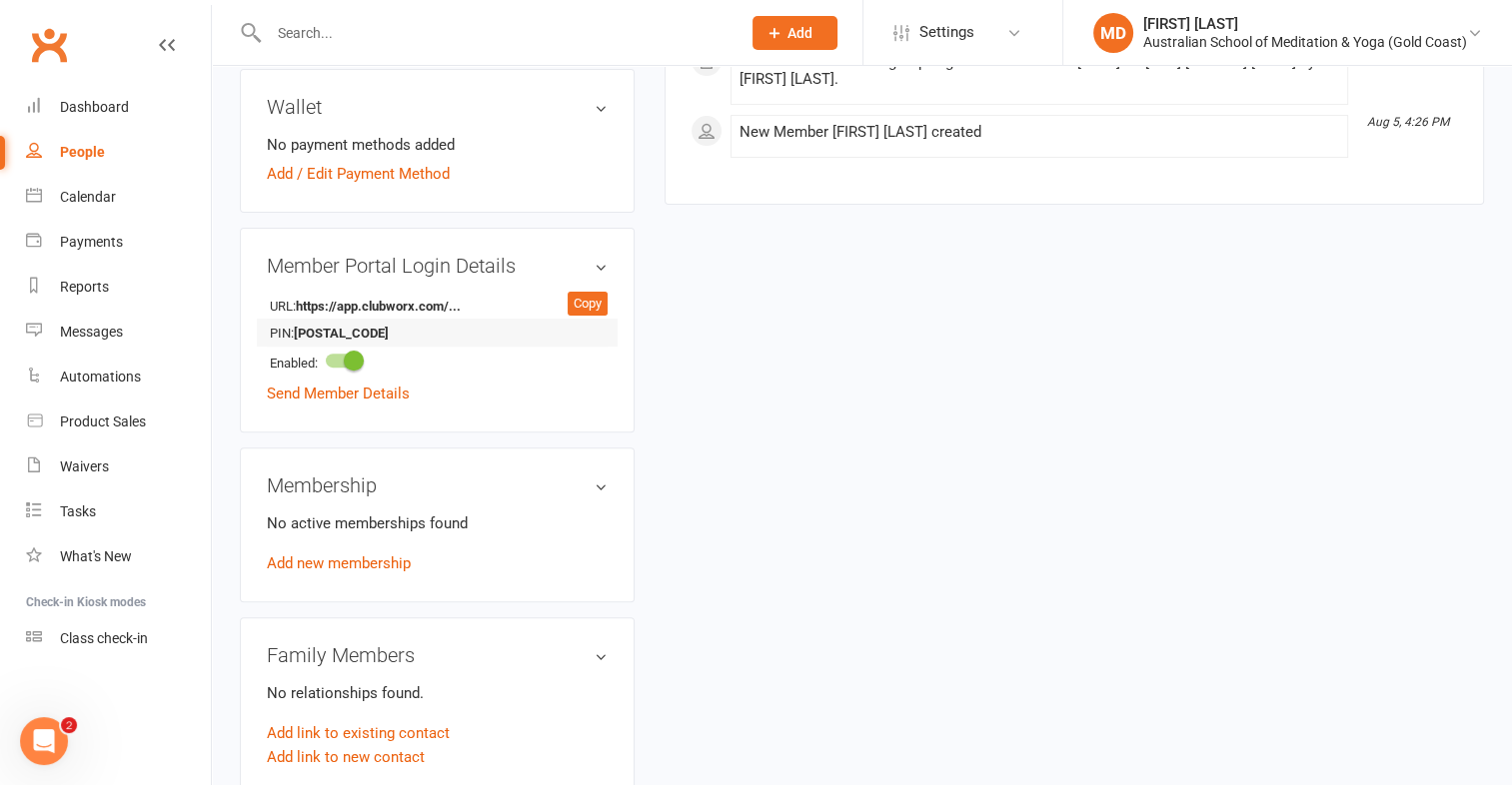 scroll, scrollTop: 599, scrollLeft: 0, axis: vertical 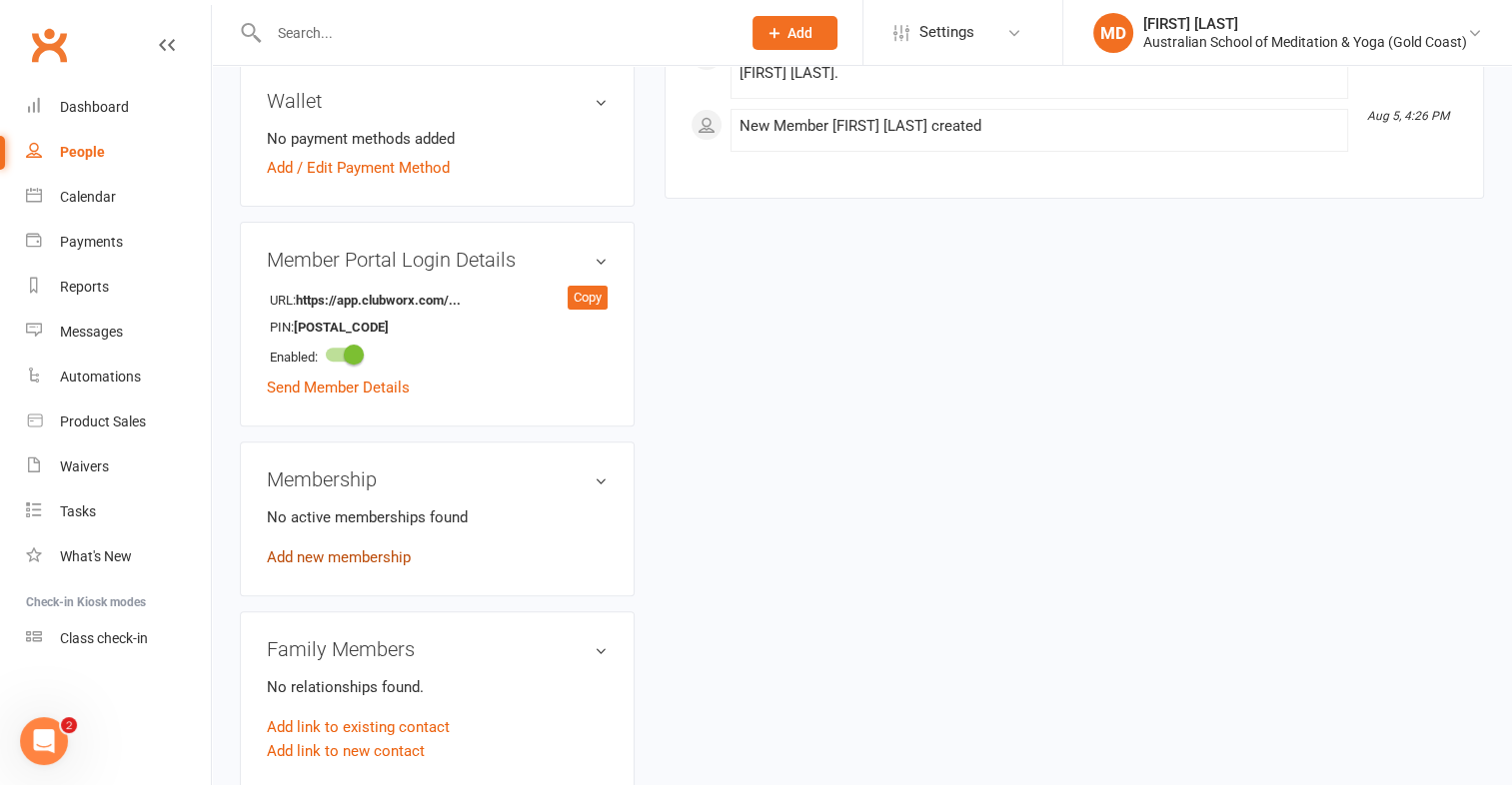 click on "Add new membership" at bounding box center (339, 557) 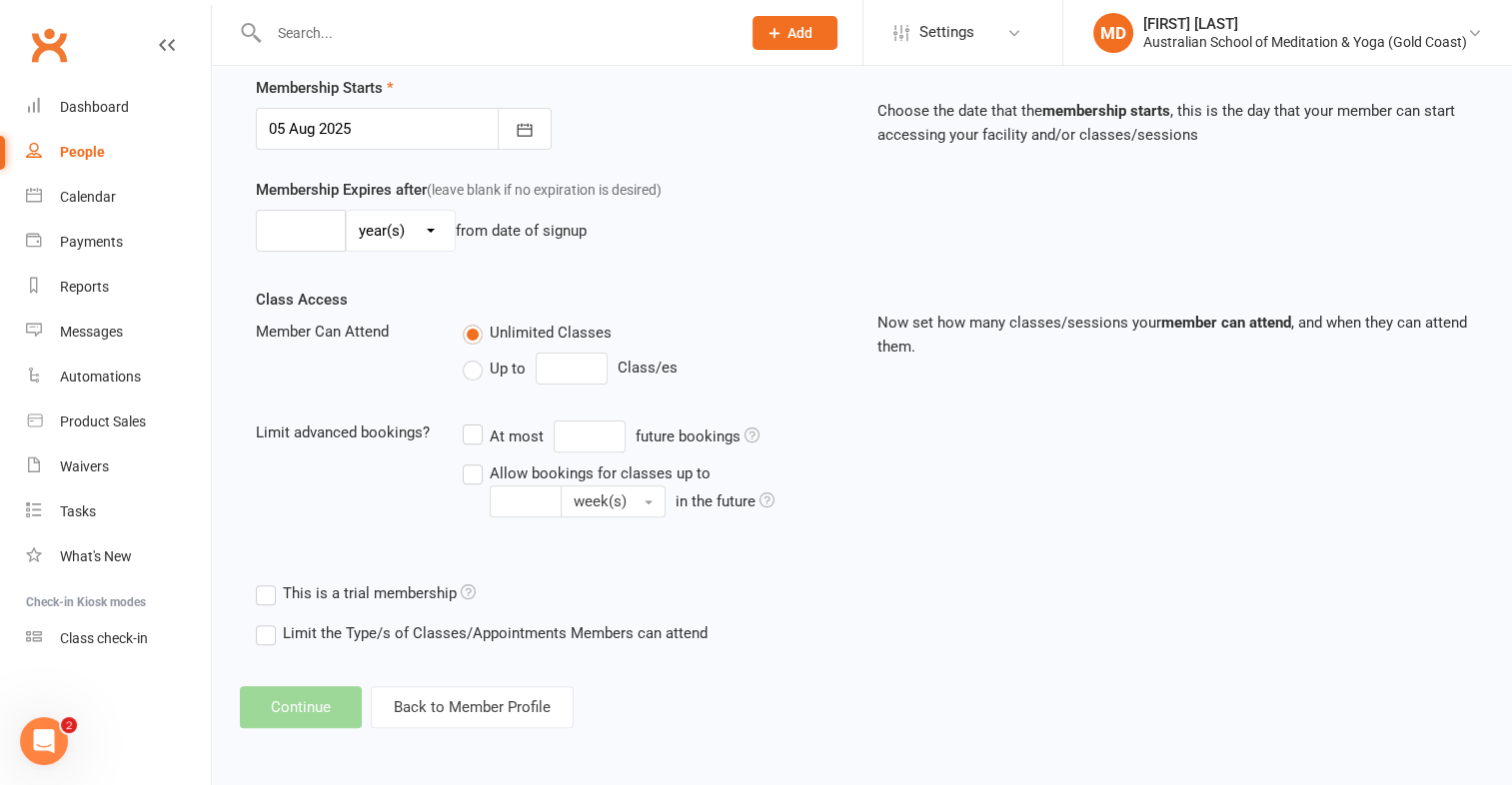 scroll, scrollTop: 0, scrollLeft: 0, axis: both 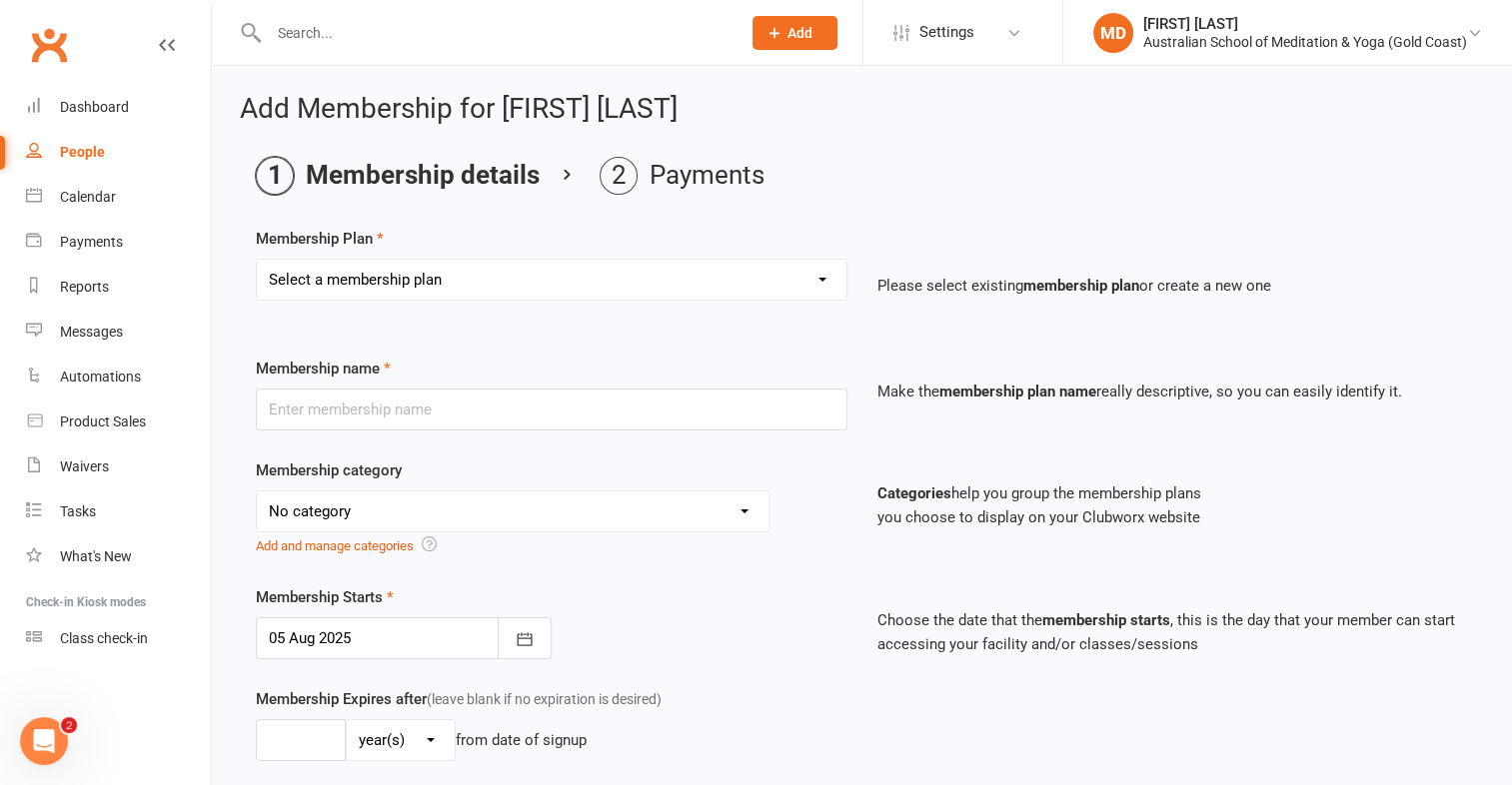 click on "Select a membership plan First Time Intro Offer (1 month Unlimited Meditation & Yoga) 1 Year Unlimited Membership - Weekly Recurring Payments Mindful Kids Meditation & Yoga Membership Mindful Kids Meditation & Yoga Membership (Concession) Yoga Asana 1 Class Pass Yoga Asana 1 Class Pass (Concession) Meditation 1 Class Pass [1 x $5] Community Yoga 1 Class Pass (1 x $5 class) CLASS PASS: 1 Yoga or Meditation Class Mindful Kids Meditation & Yoga 1 Class Pass Mindful Kids Meditation & Yoga 1 Class Pass (Concession/More Than One) Mindful Parents 1 Class Pass (For Tues Stretch & Relax) Labrador/Nerang Yoga 5 Class Pass Labrador/Nerang Yoga 10 Class Pass Teachers/Complimentary (MANAGEMENT USE ONLY) FIRST RESPONDERS 3 Month Pass Workshop 1 Month Membership (MANAGEMENT USE ONLY) Free! 1 Yoga or Meditation Class 12 Yoga Asana Class Pass 6 Yoga Asana Class Pass 7 Day Holiday Membership 6 Month Unlimited Membership - Weekly Recurring Payments 20 Yoga Asana Class Pass 12 Yoga Asana Class Pass (Concession)" at bounding box center [552, 280] 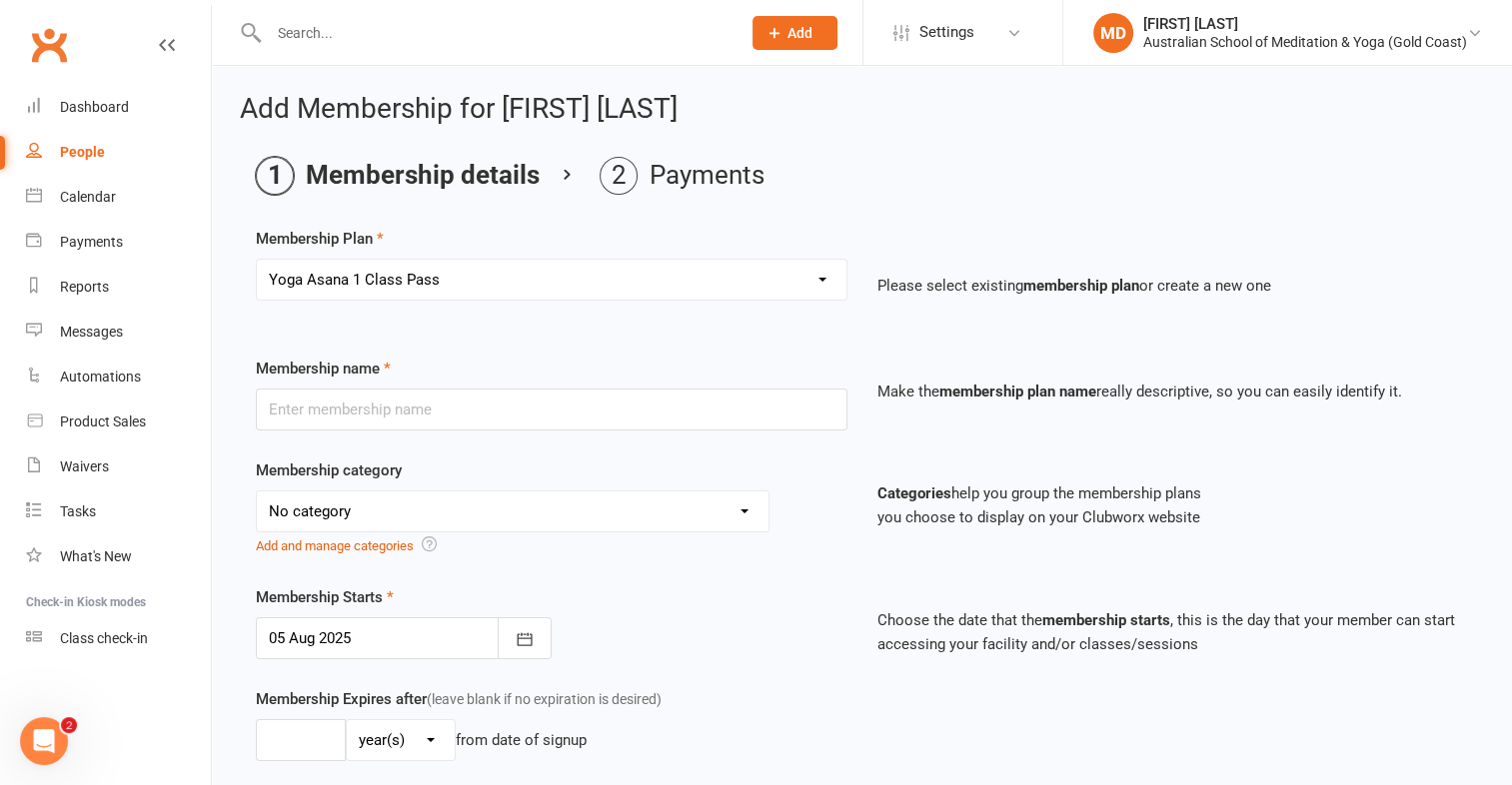 click on "Select a membership plan First Time Intro Offer (1 month Unlimited Meditation & Yoga) 1 Year Unlimited Membership - Weekly Recurring Payments Mindful Kids Meditation & Yoga Membership Mindful Kids Meditation & Yoga Membership (Concession) Yoga Asana 1 Class Pass Yoga Asana 1 Class Pass (Concession) Meditation 1 Class Pass [1 x $5] Community Yoga 1 Class Pass (1 x $5 class) CLASS PASS: 1 Yoga or Meditation Class Mindful Kids Meditation & Yoga 1 Class Pass Mindful Kids Meditation & Yoga 1 Class Pass (Concession/More Than One) Mindful Parents 1 Class Pass (For Tues Stretch & Relax) Labrador/Nerang Yoga 5 Class Pass Labrador/Nerang Yoga 10 Class Pass Teachers/Complimentary (MANAGEMENT USE ONLY) FIRST RESPONDERS 3 Month Pass Workshop 1 Month Membership (MANAGEMENT USE ONLY) Free! 1 Yoga or Meditation Class 12 Yoga Asana Class Pass 6 Yoga Asana Class Pass 7 Day Holiday Membership 6 Month Unlimited Membership - Weekly Recurring Payments 20 Yoga Asana Class Pass 12 Yoga Asana Class Pass (Concession)" at bounding box center [552, 280] 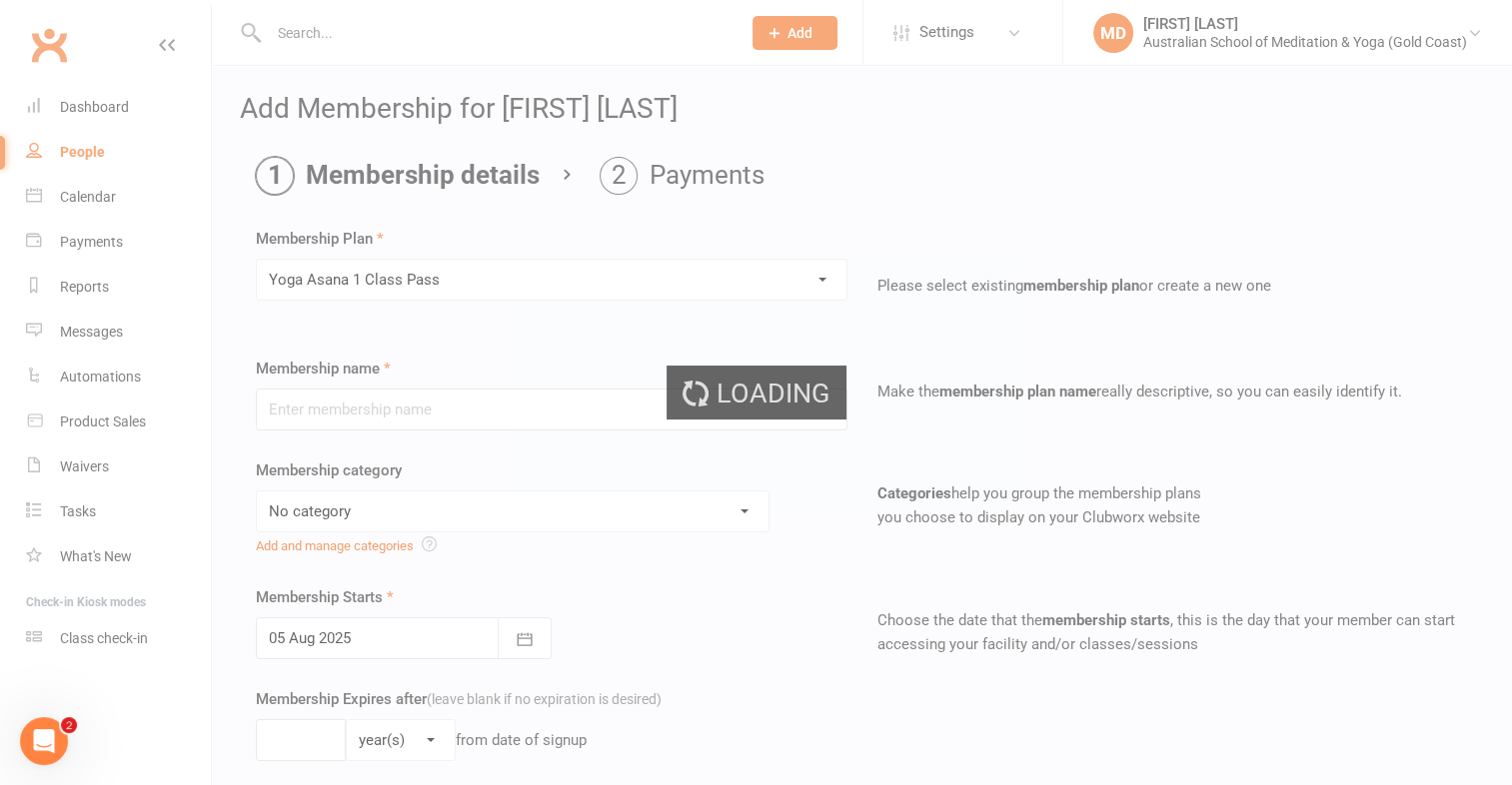 type on "Yoga Asana 1 Class Pass" 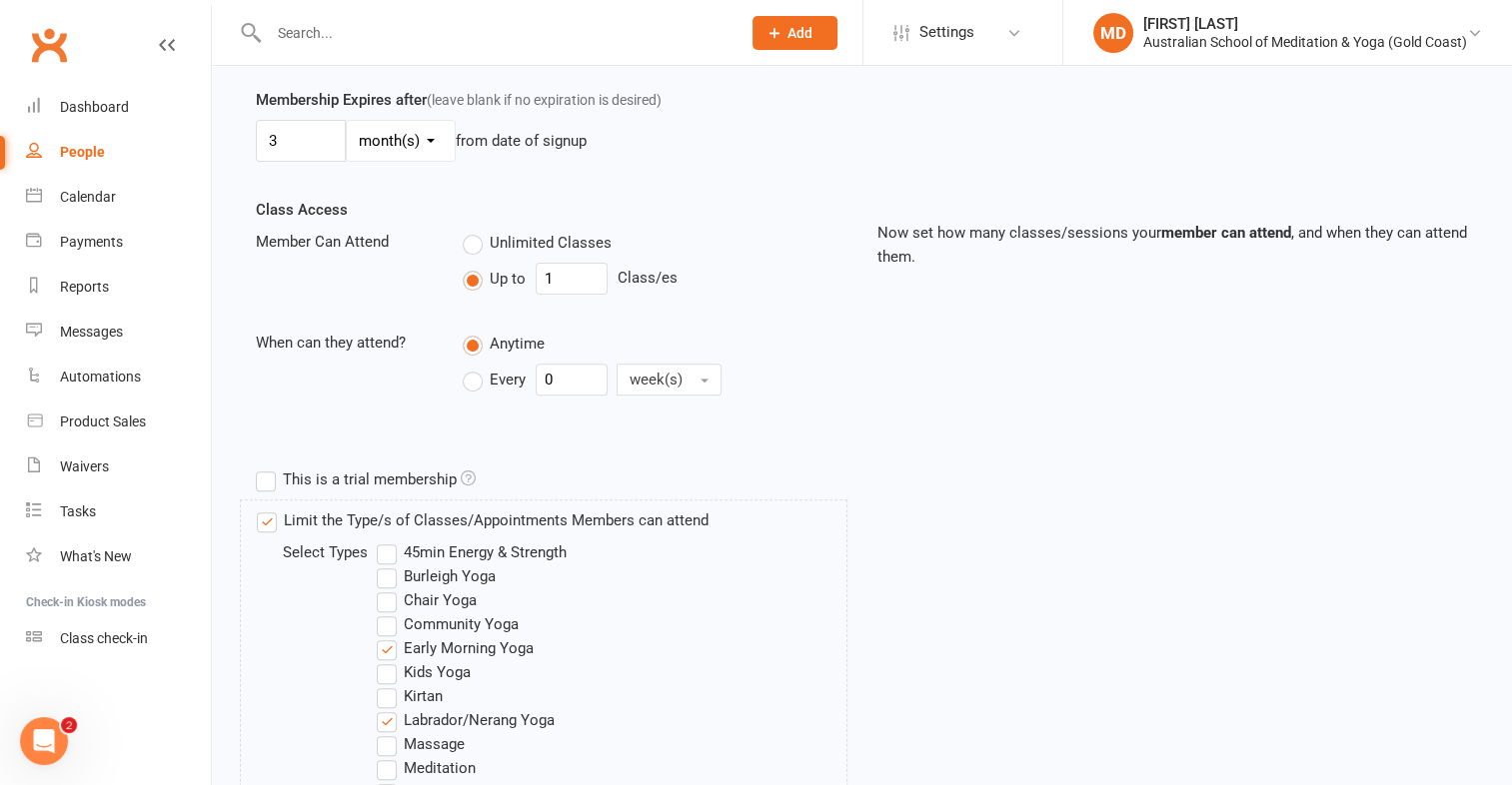scroll, scrollTop: 1019, scrollLeft: 0, axis: vertical 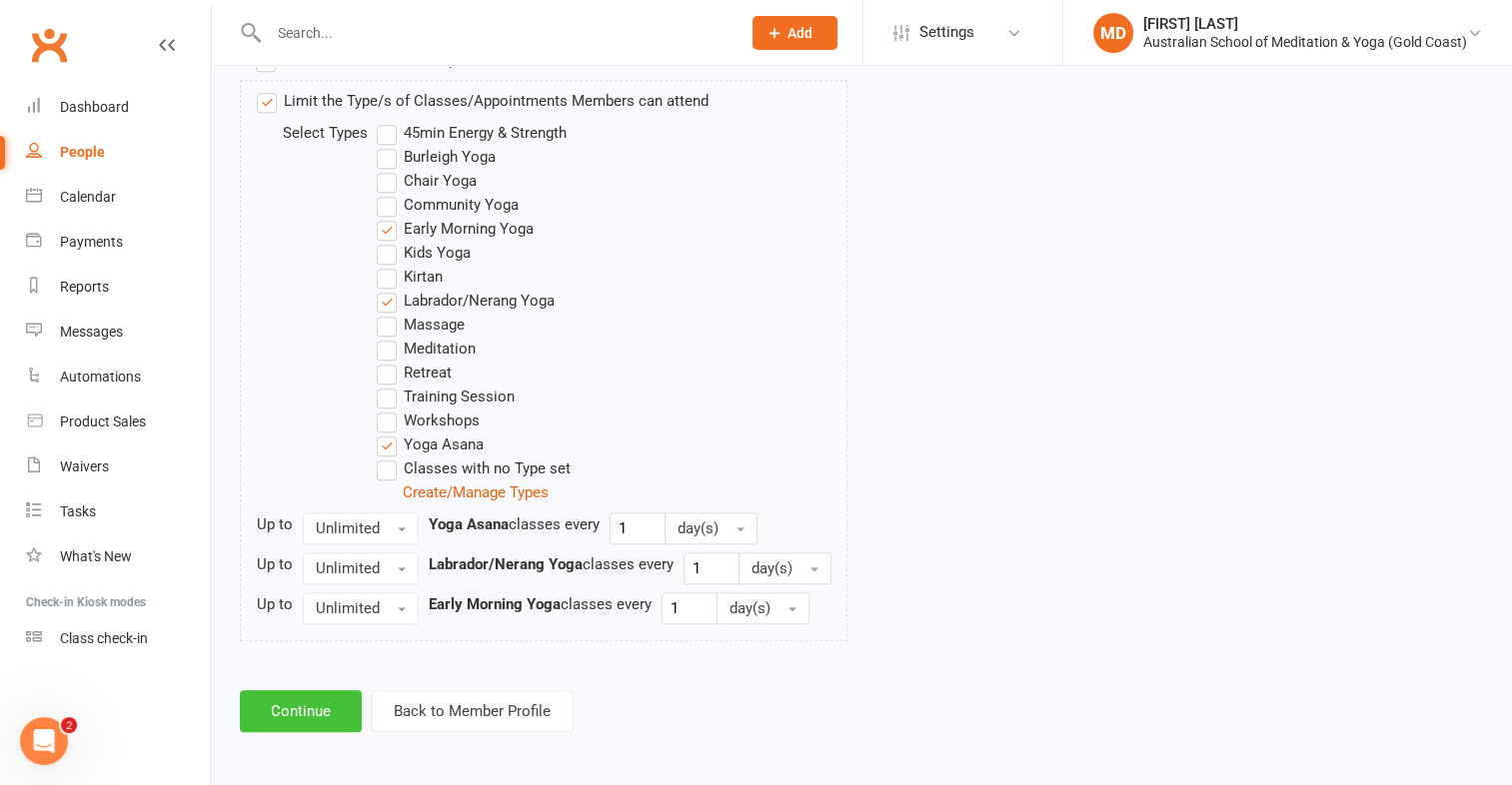 click on "Continue" at bounding box center (301, 711) 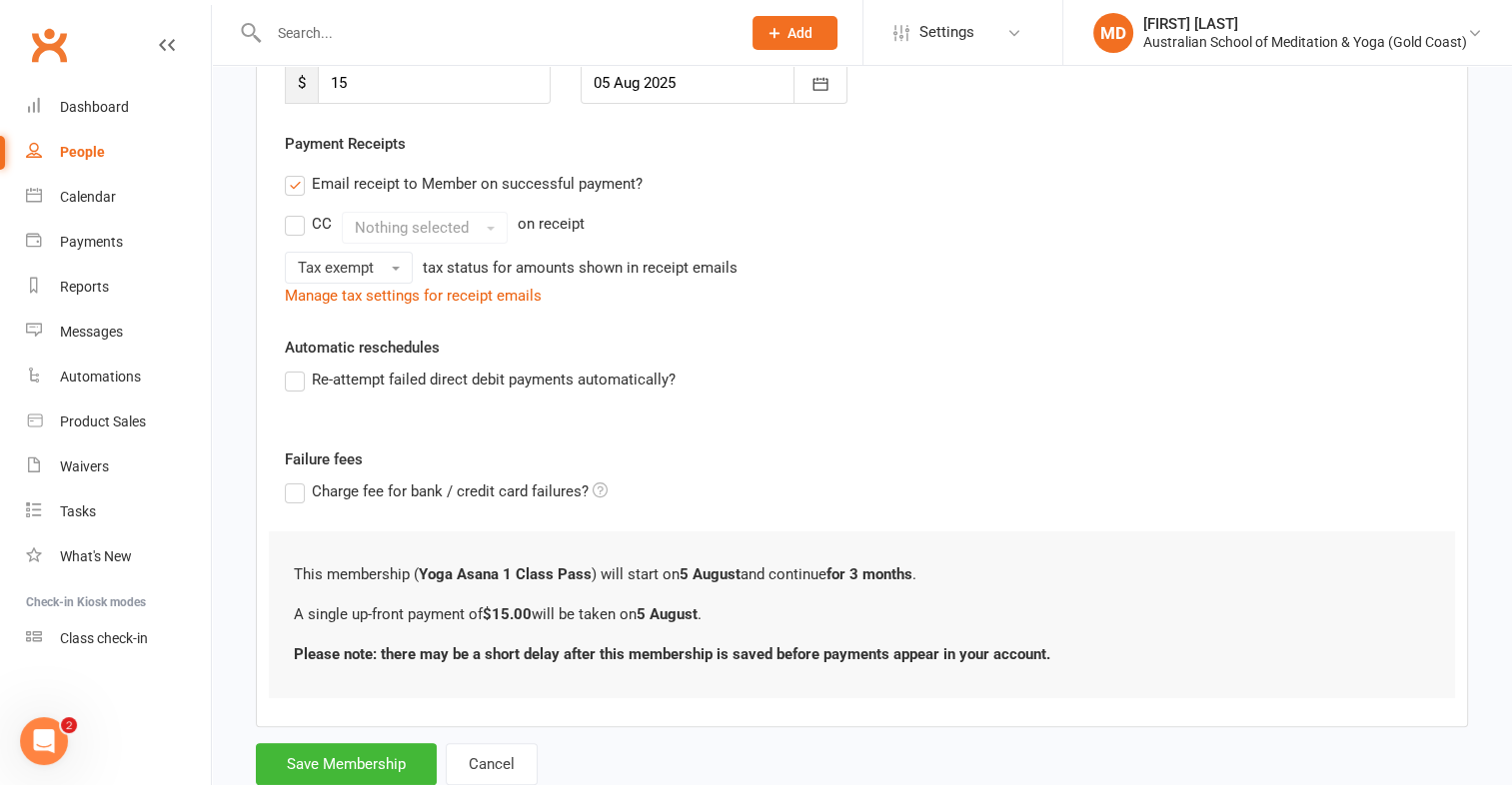 scroll, scrollTop: 380, scrollLeft: 0, axis: vertical 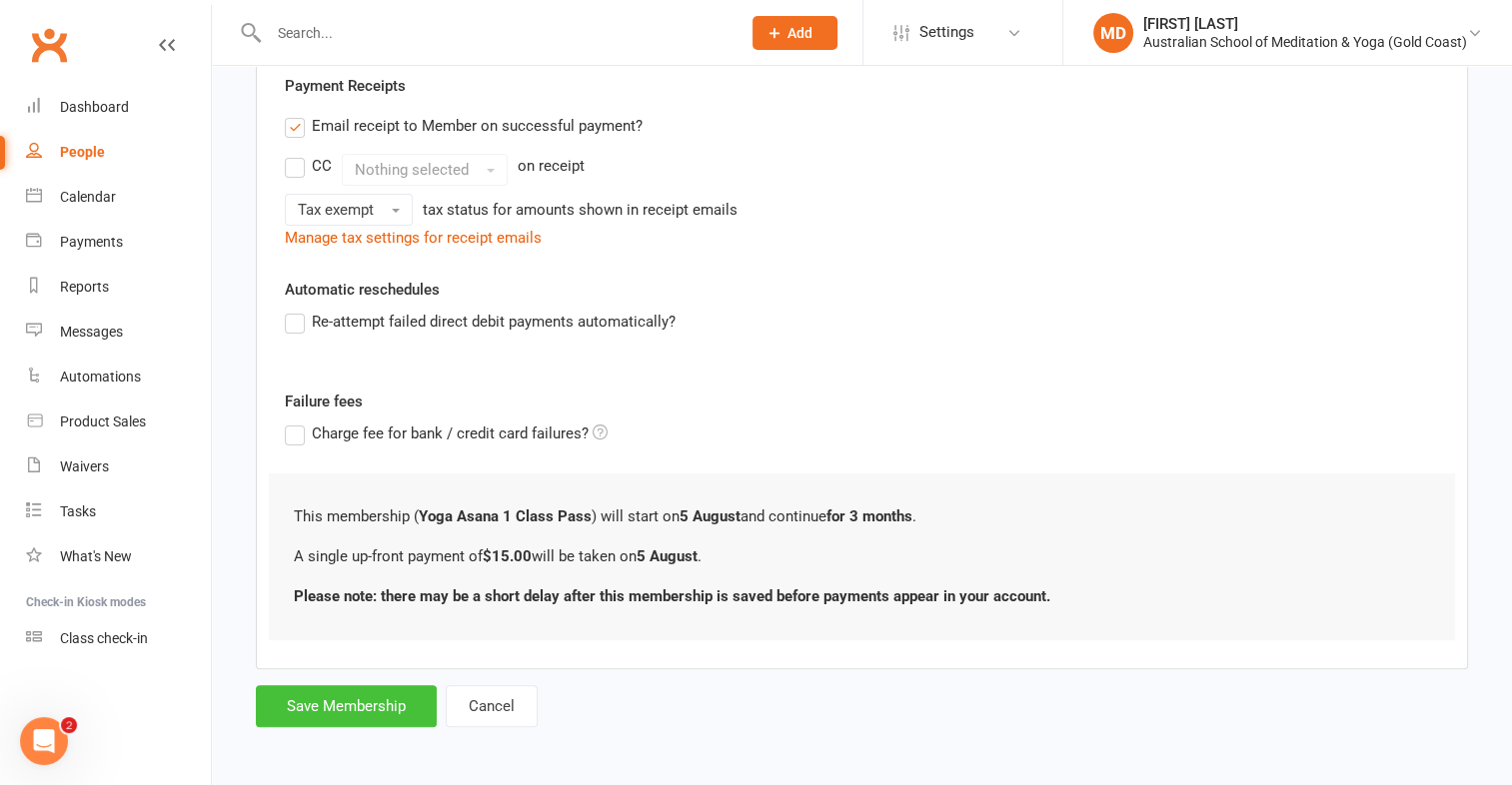 click on "Save Membership" at bounding box center [346, 706] 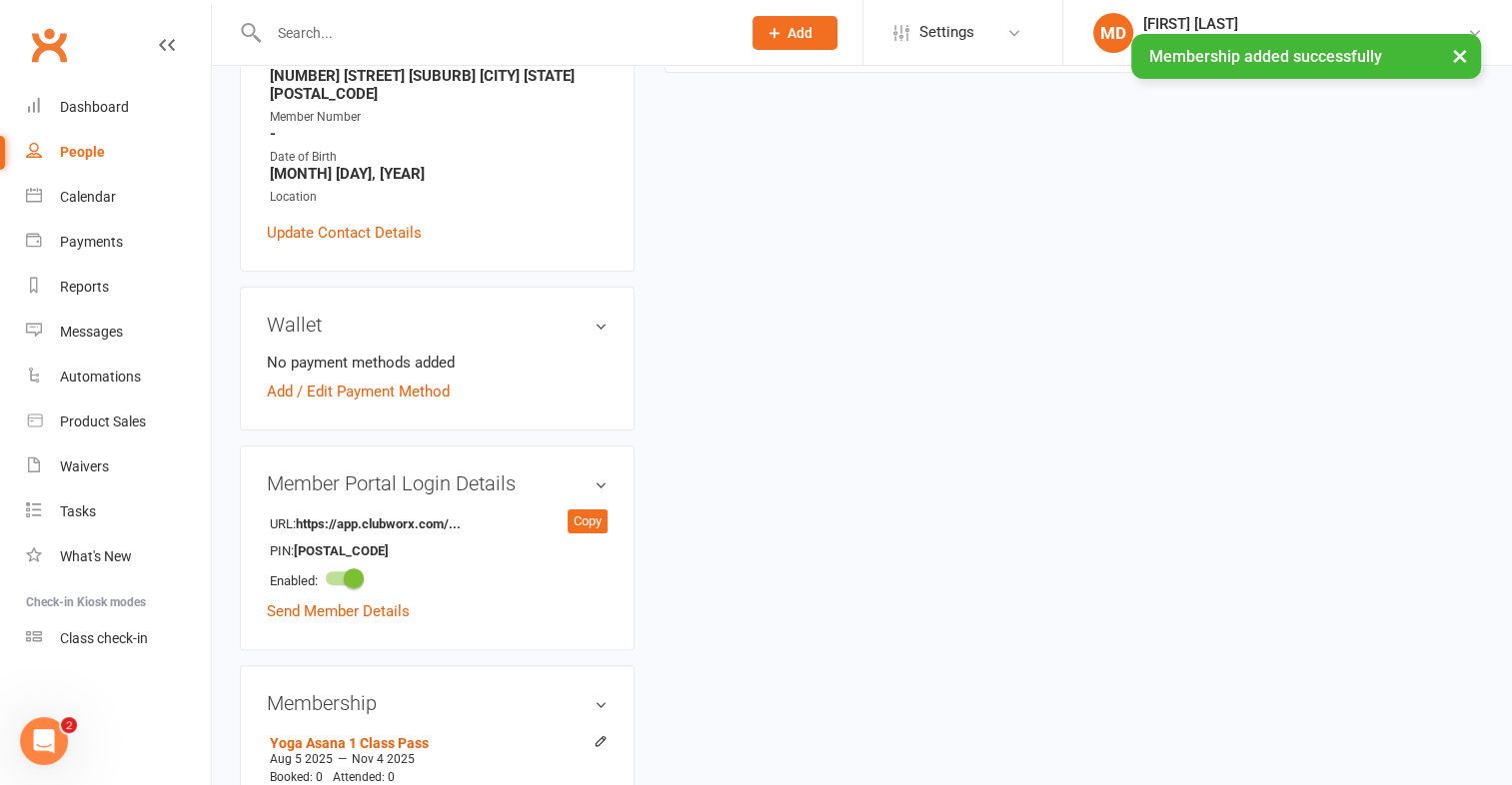 scroll, scrollTop: 0, scrollLeft: 0, axis: both 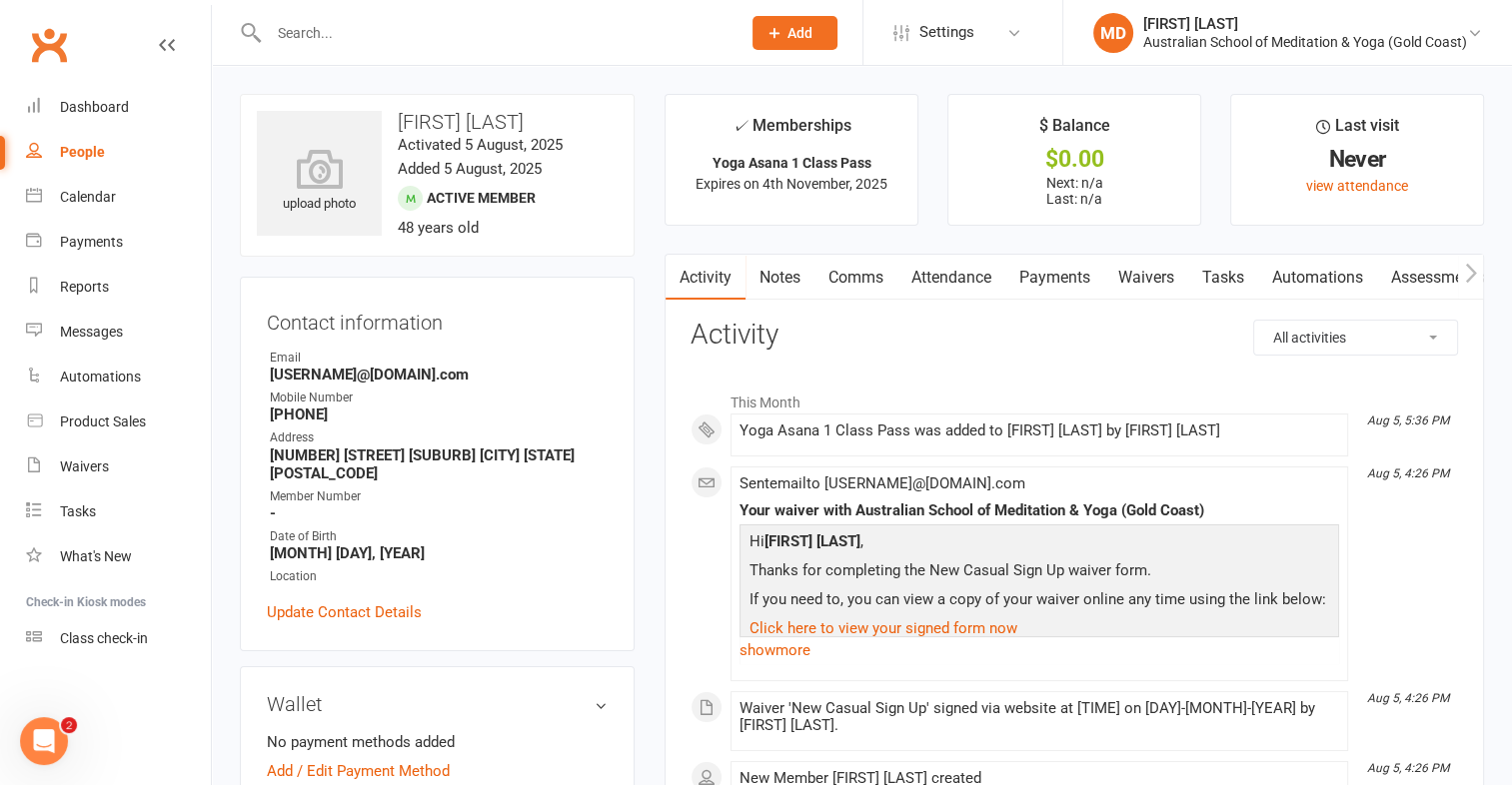click on "Payments" at bounding box center [1054, 278] 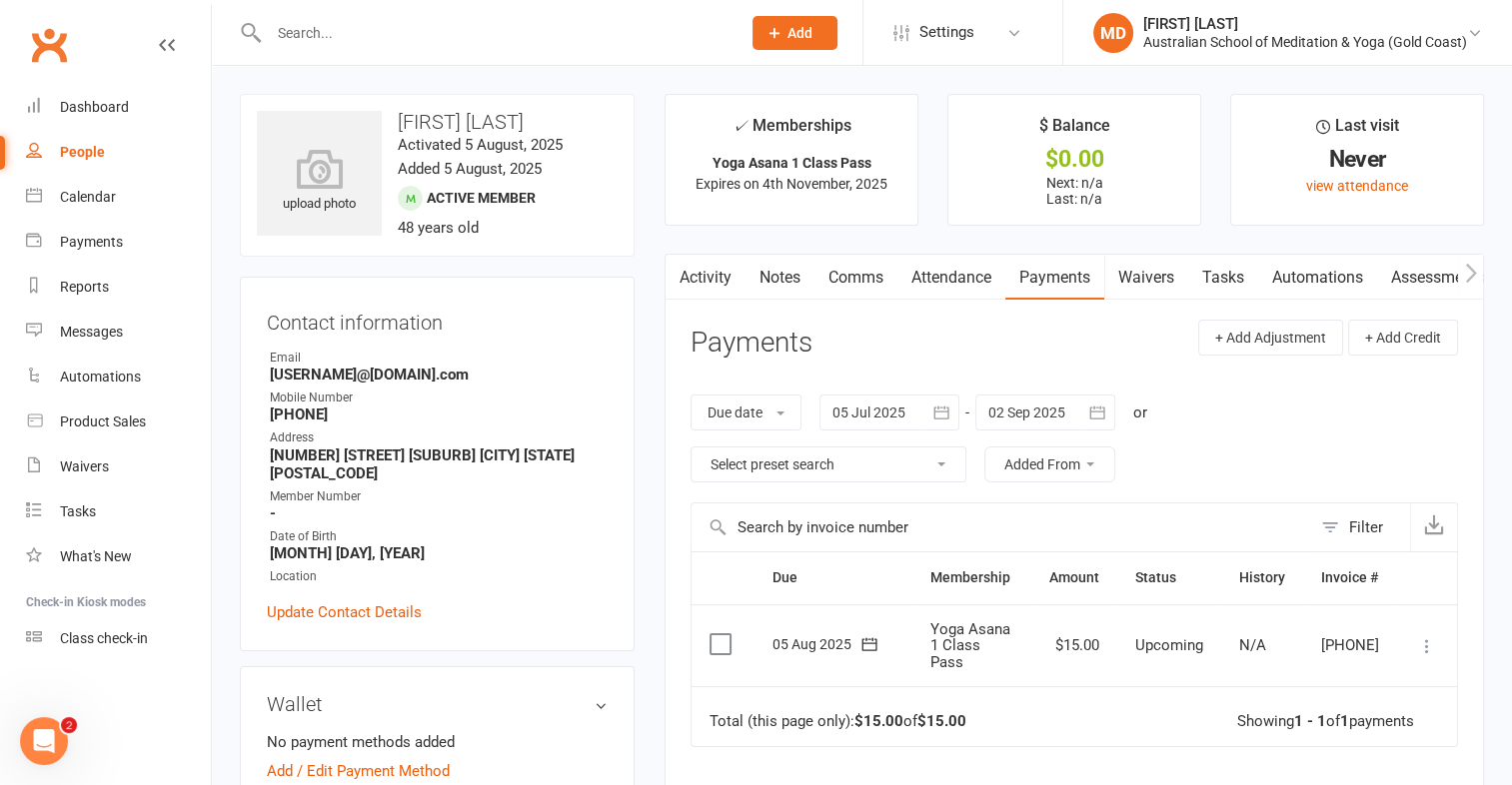 click at bounding box center (1427, 646) 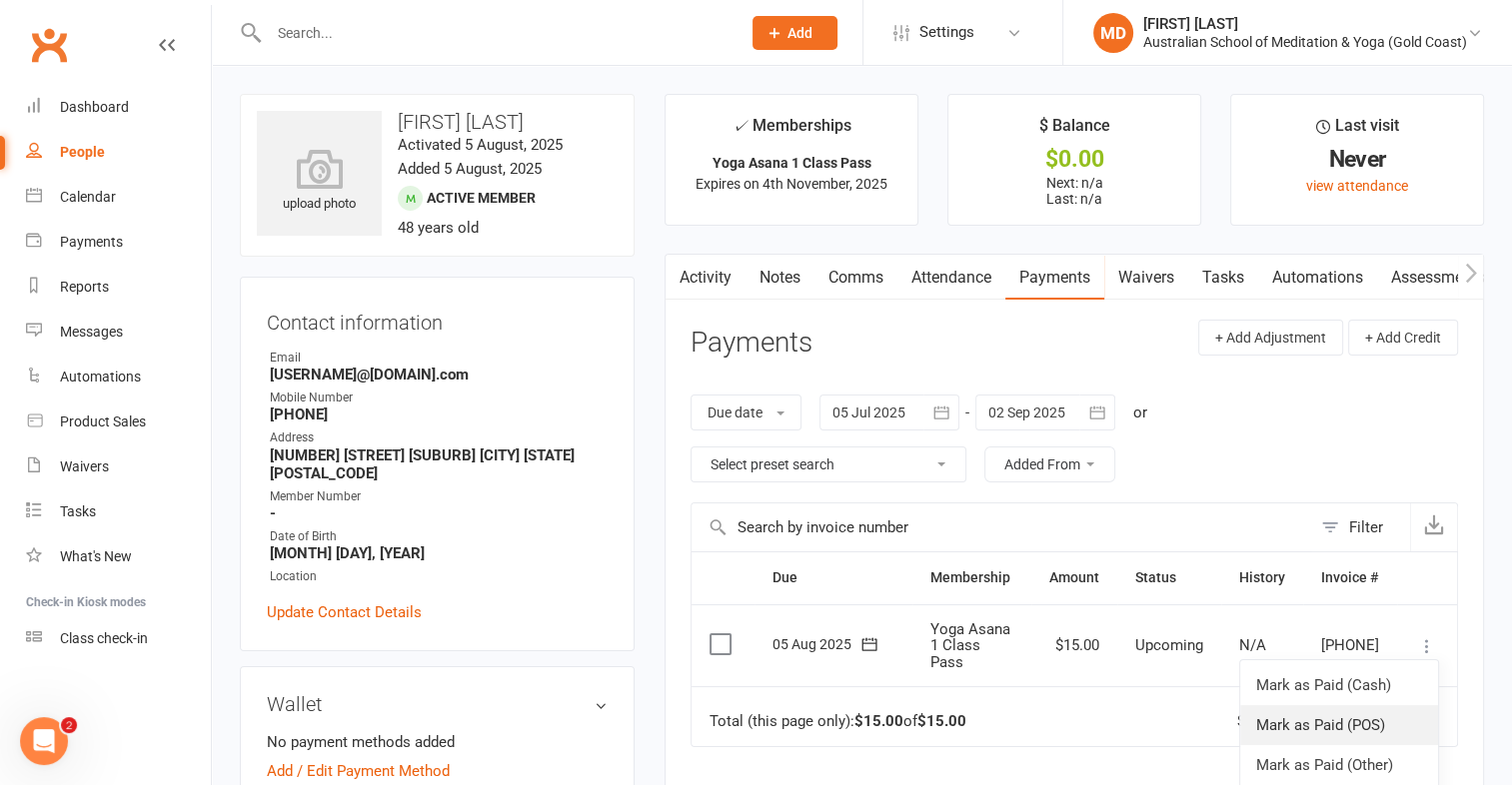 click on "Mark as Paid (POS)" at bounding box center (1339, 725) 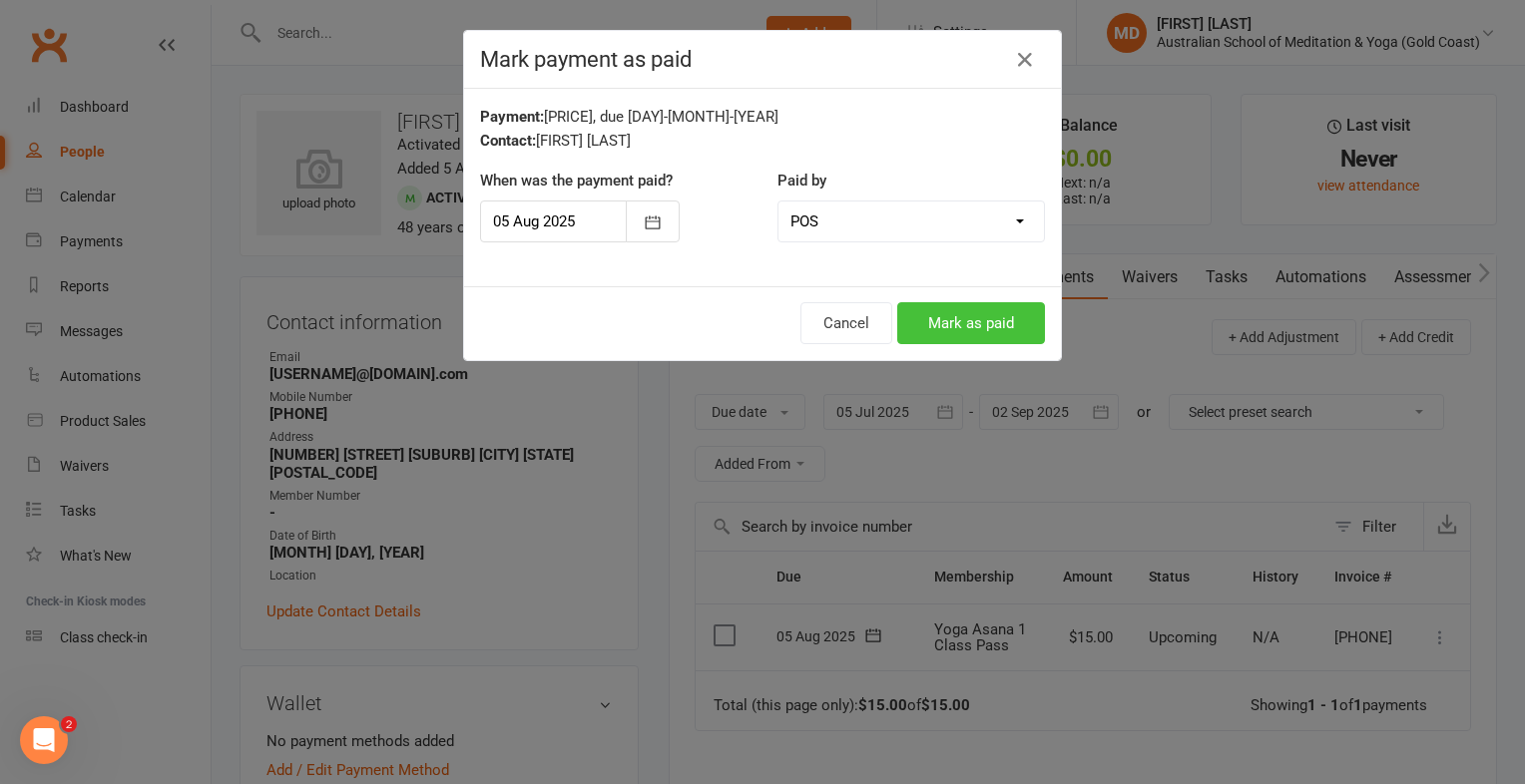 click on "Mark as paid" at bounding box center (971, 323) 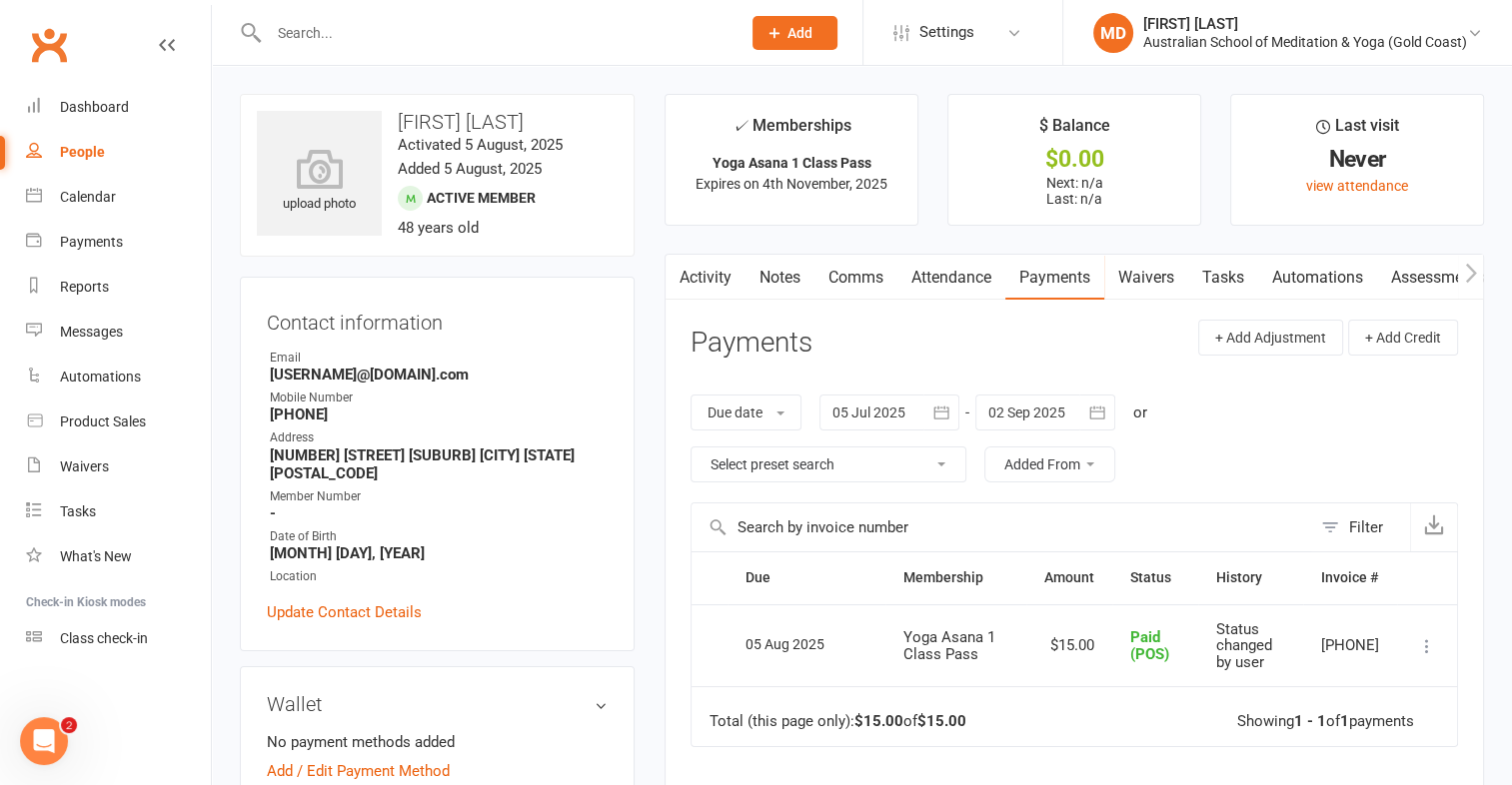 click at bounding box center [495, 33] 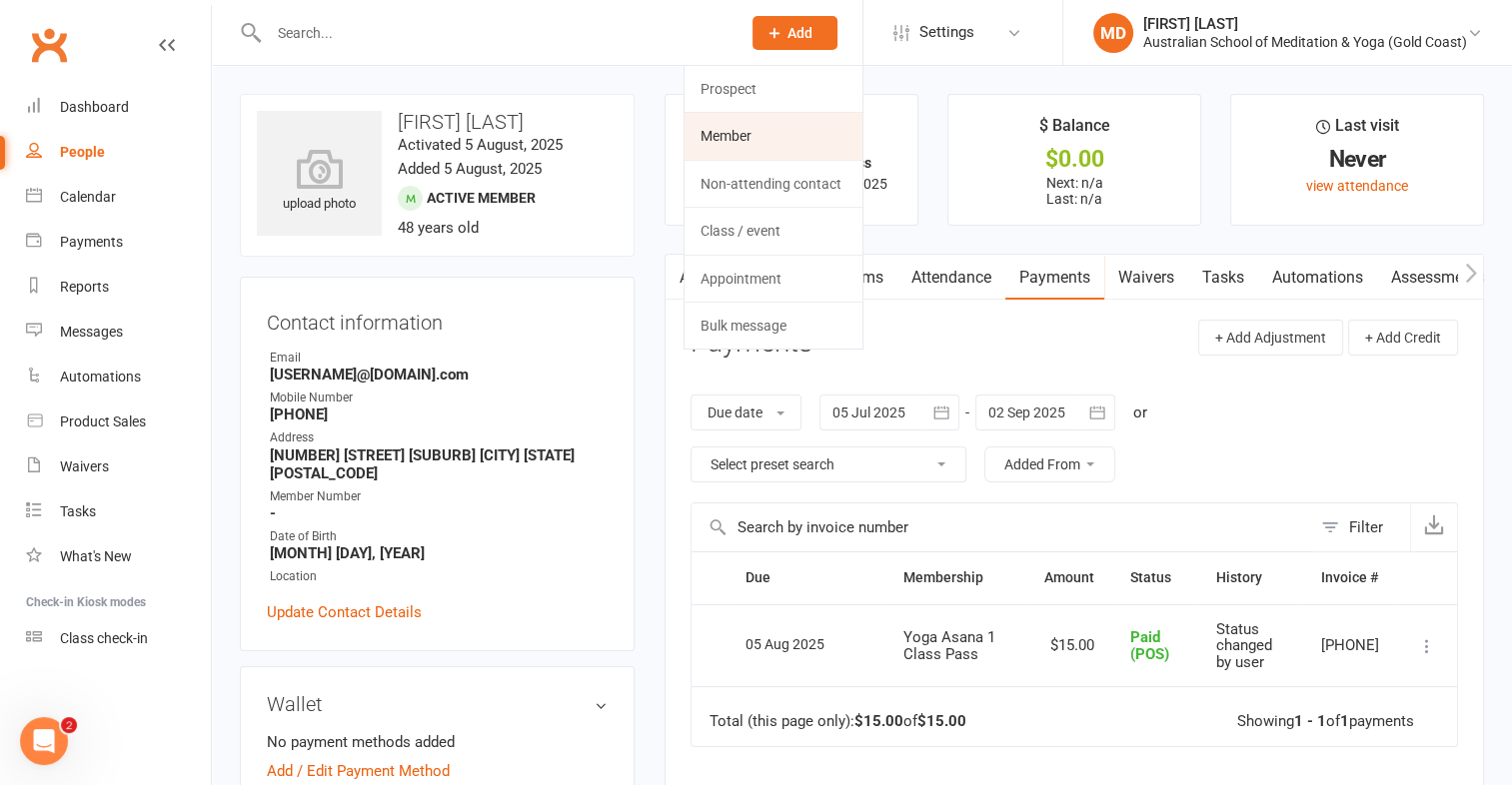 click on "Member" 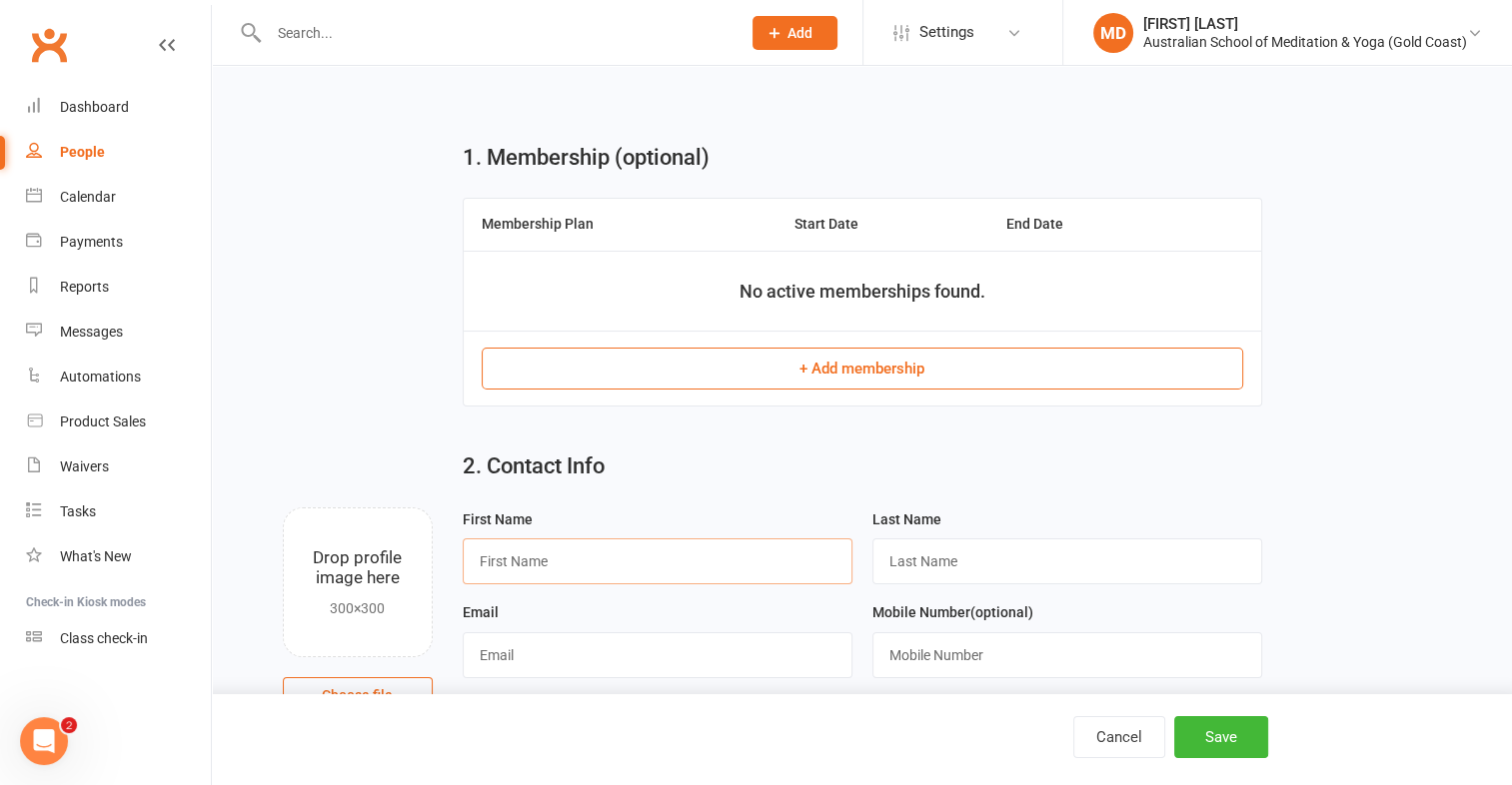 click at bounding box center (658, 561) 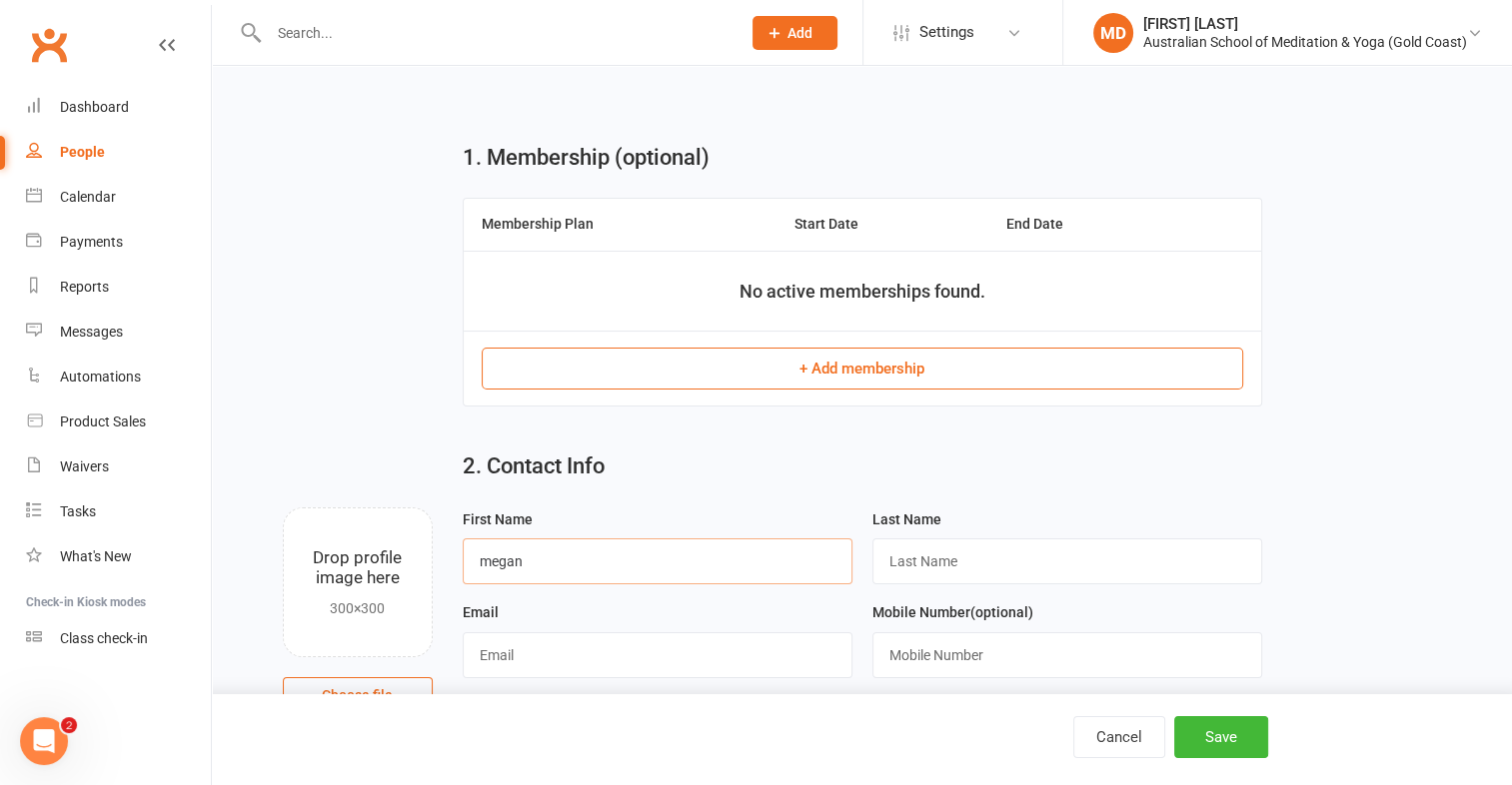 click on "megan" at bounding box center [658, 561] 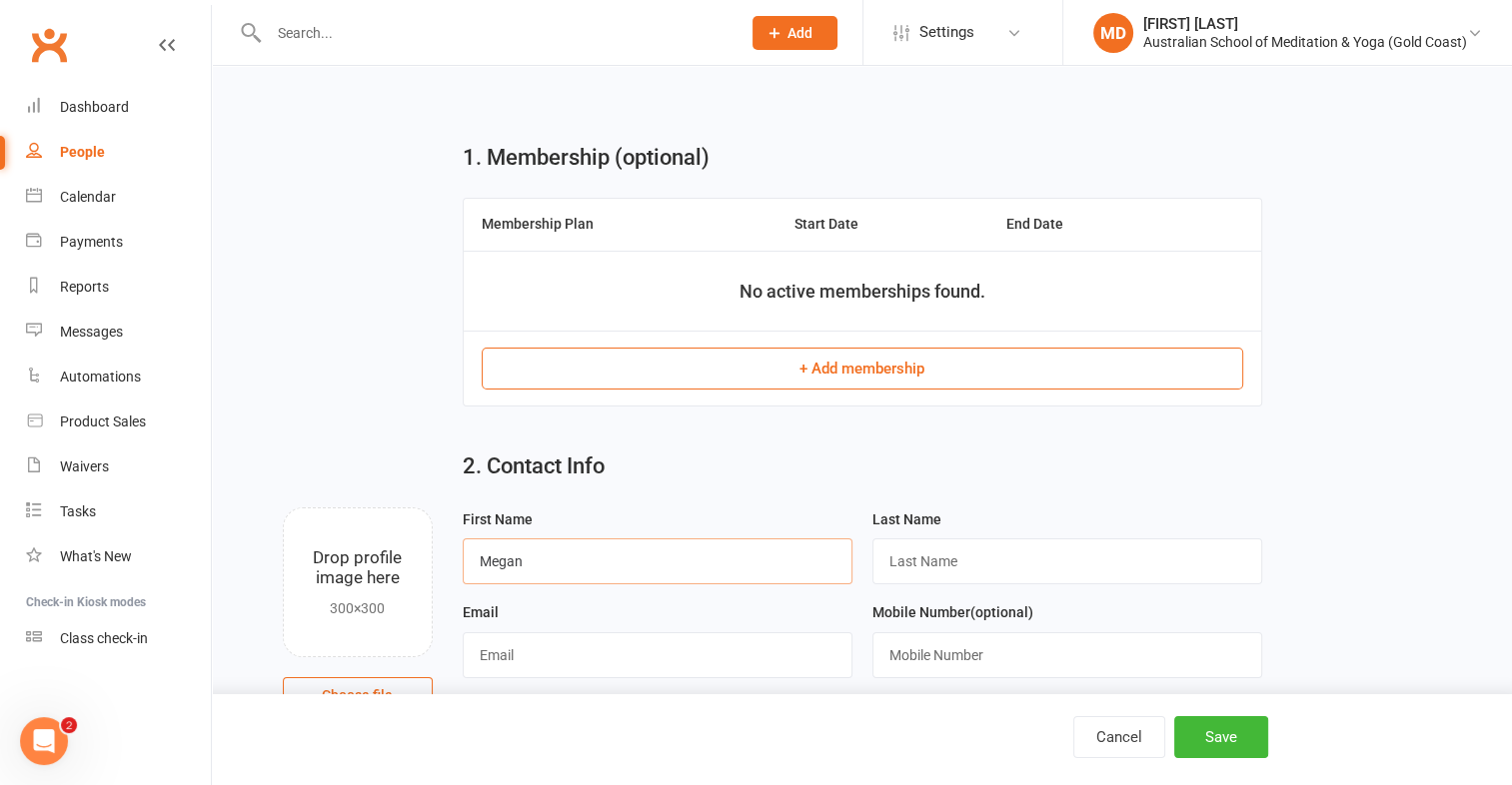 type on "Megan" 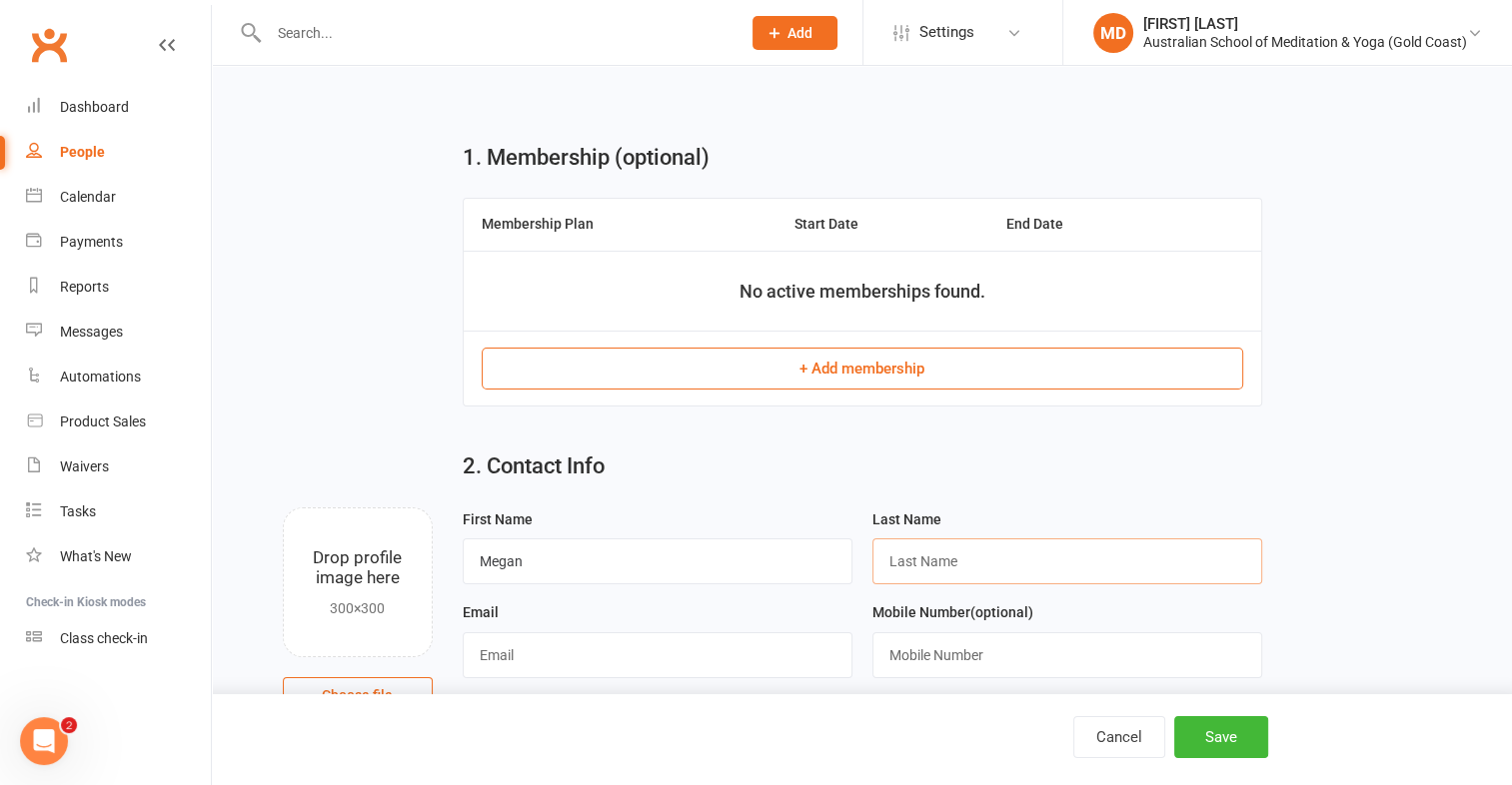 click at bounding box center (1067, 561) 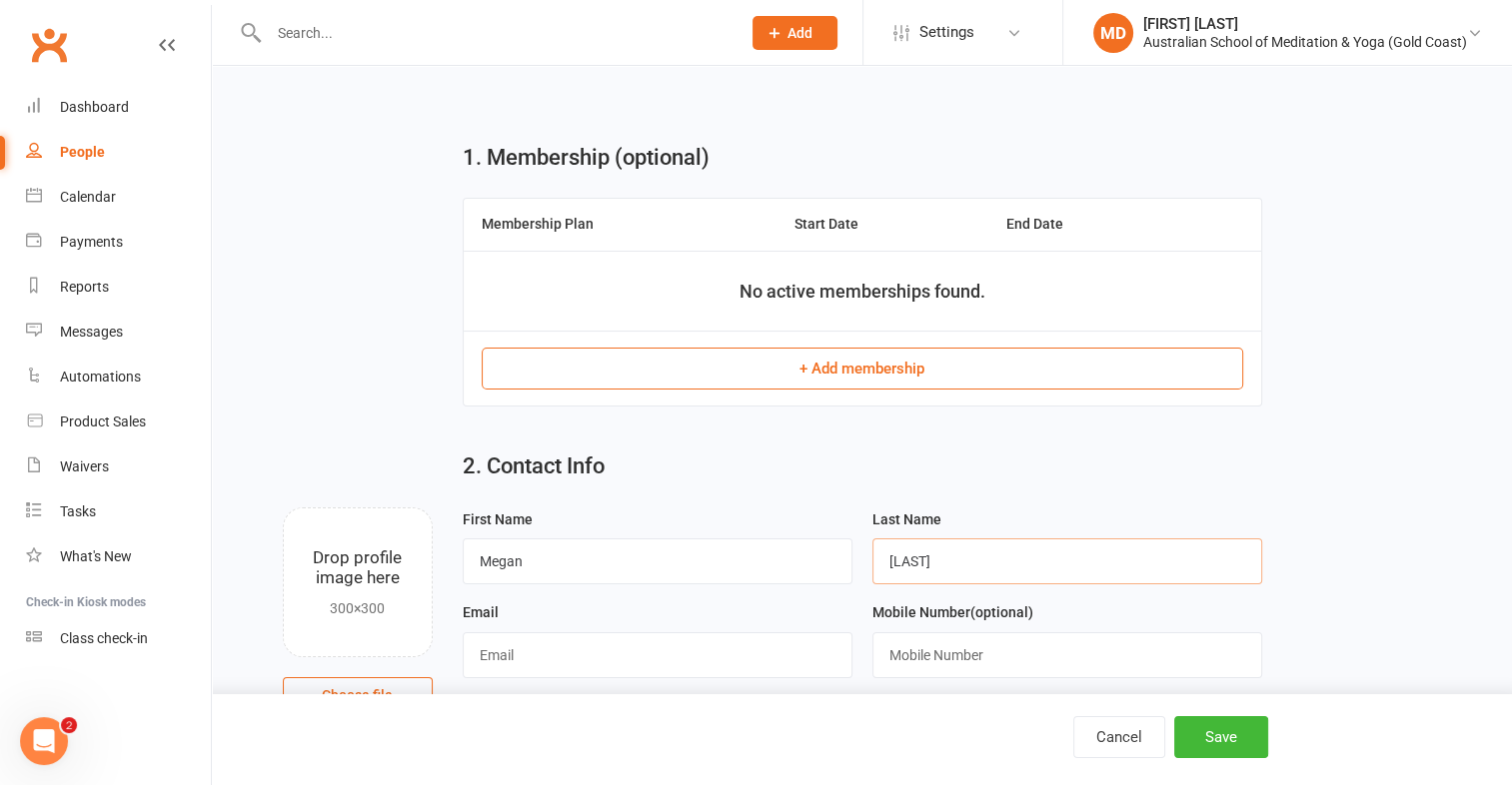 type on "[LAST]" 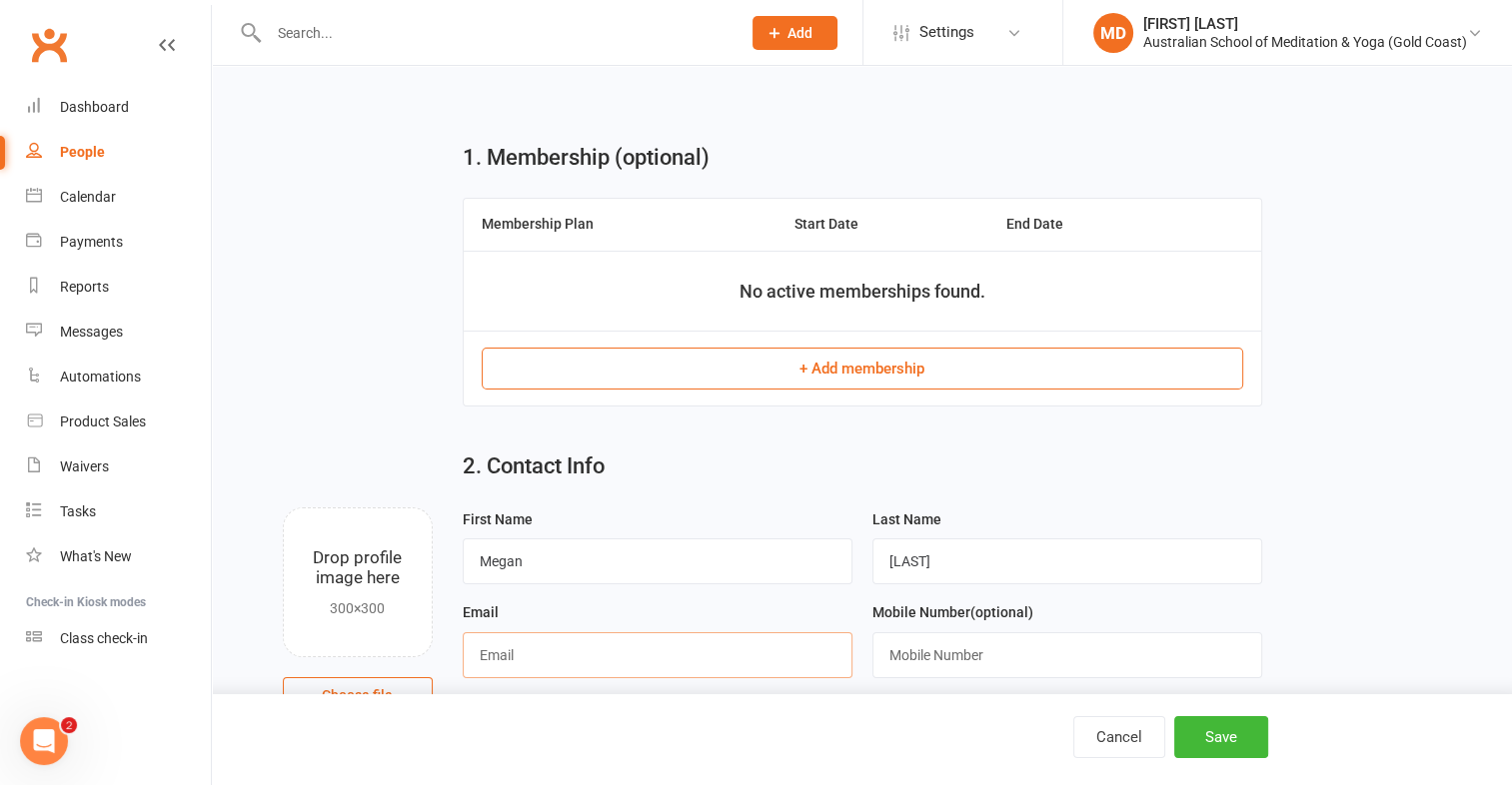 click at bounding box center (658, 655) 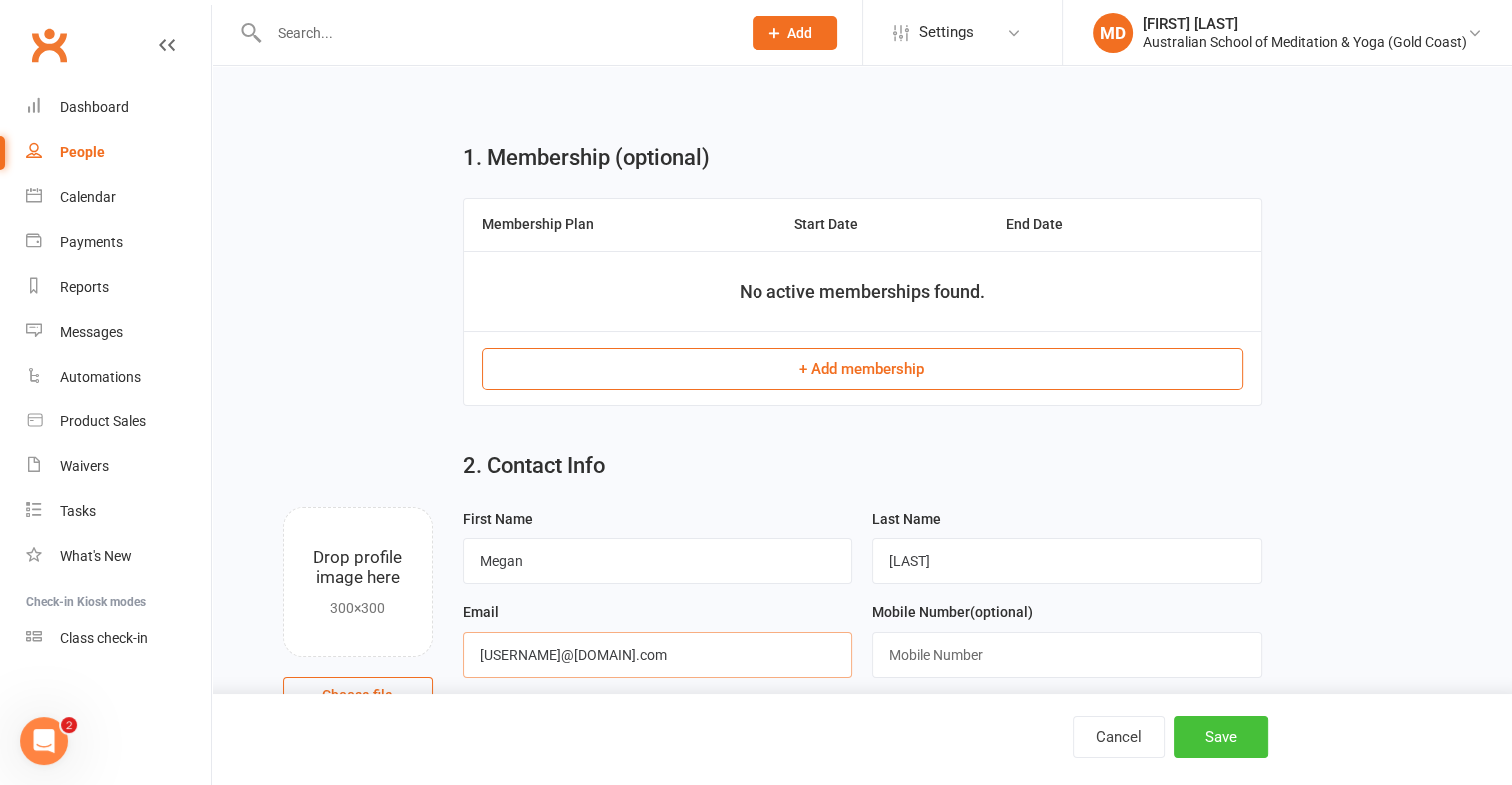 type on "[USERNAME]@[DOMAIN].com" 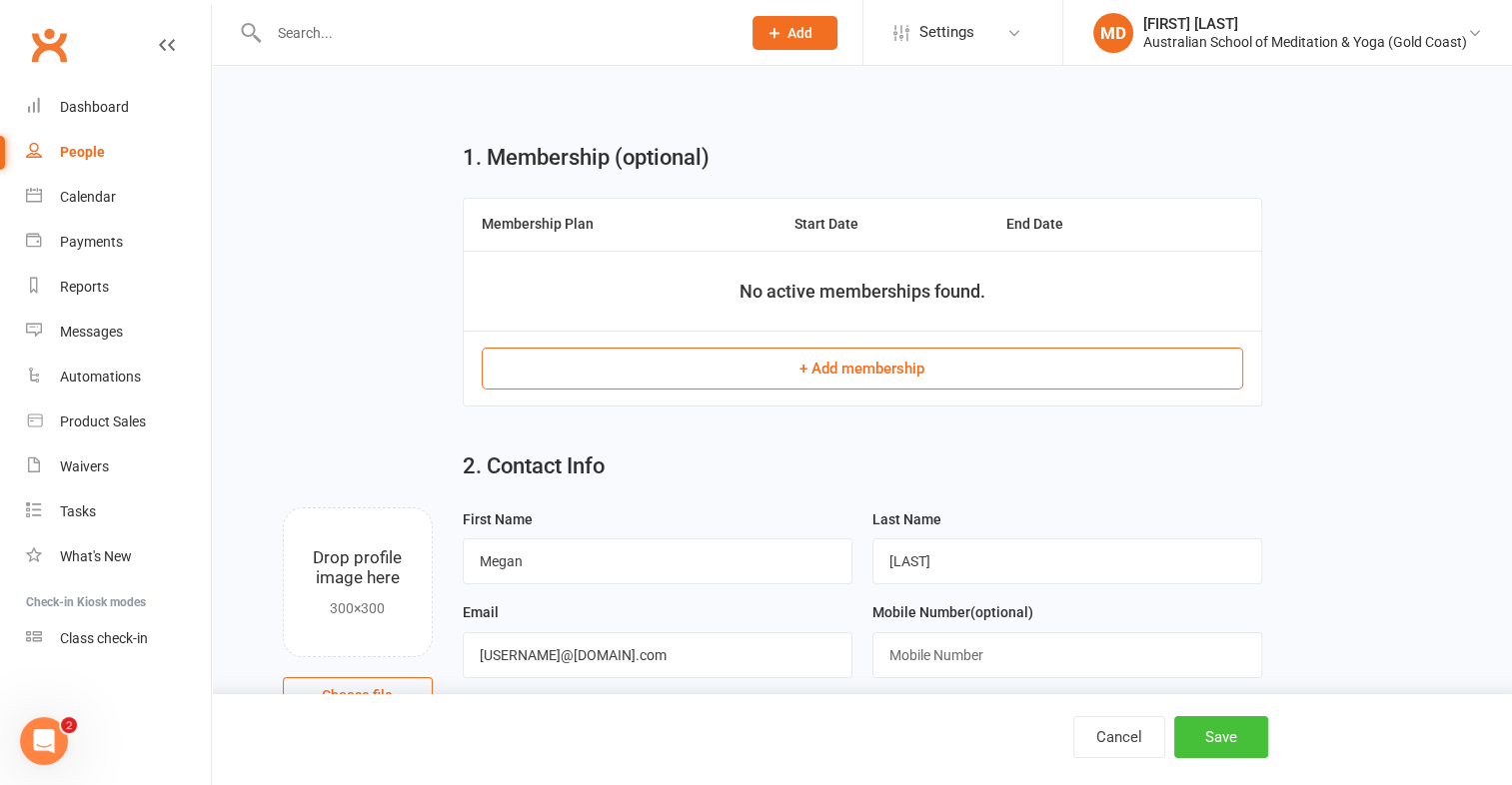 click on "Save" at bounding box center [1221, 737] 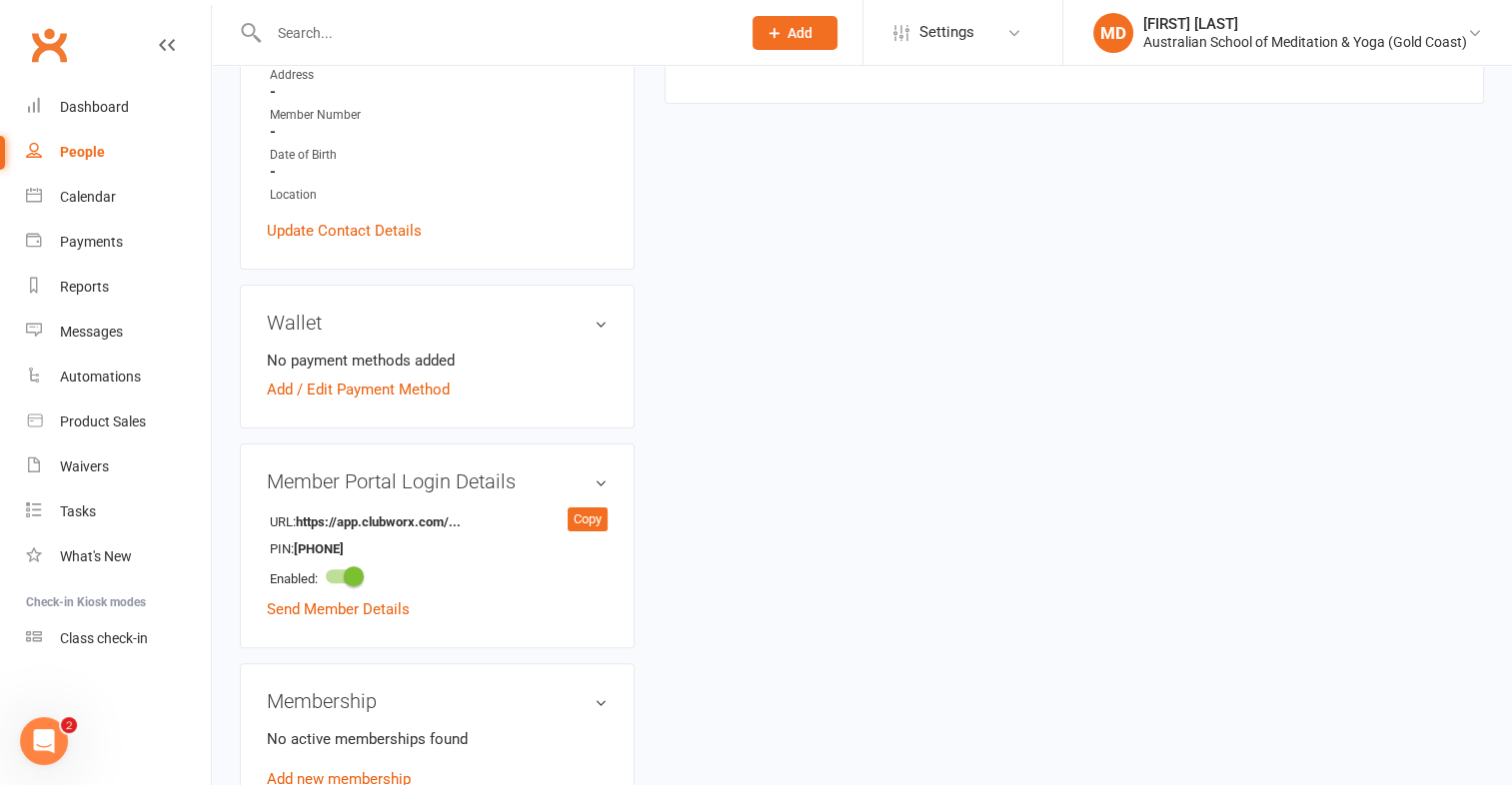 scroll, scrollTop: 599, scrollLeft: 0, axis: vertical 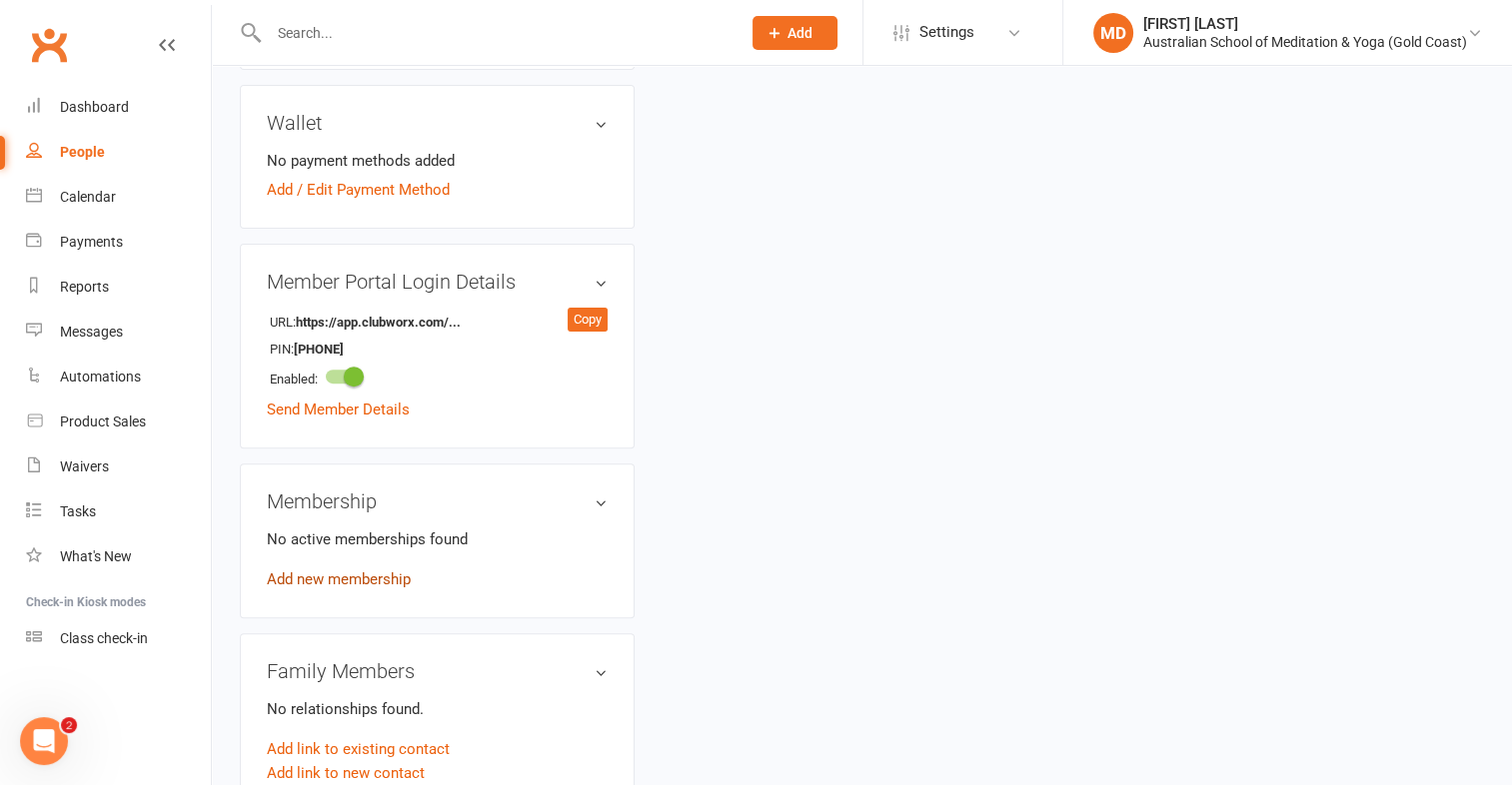 click on "Add new membership" at bounding box center [339, 579] 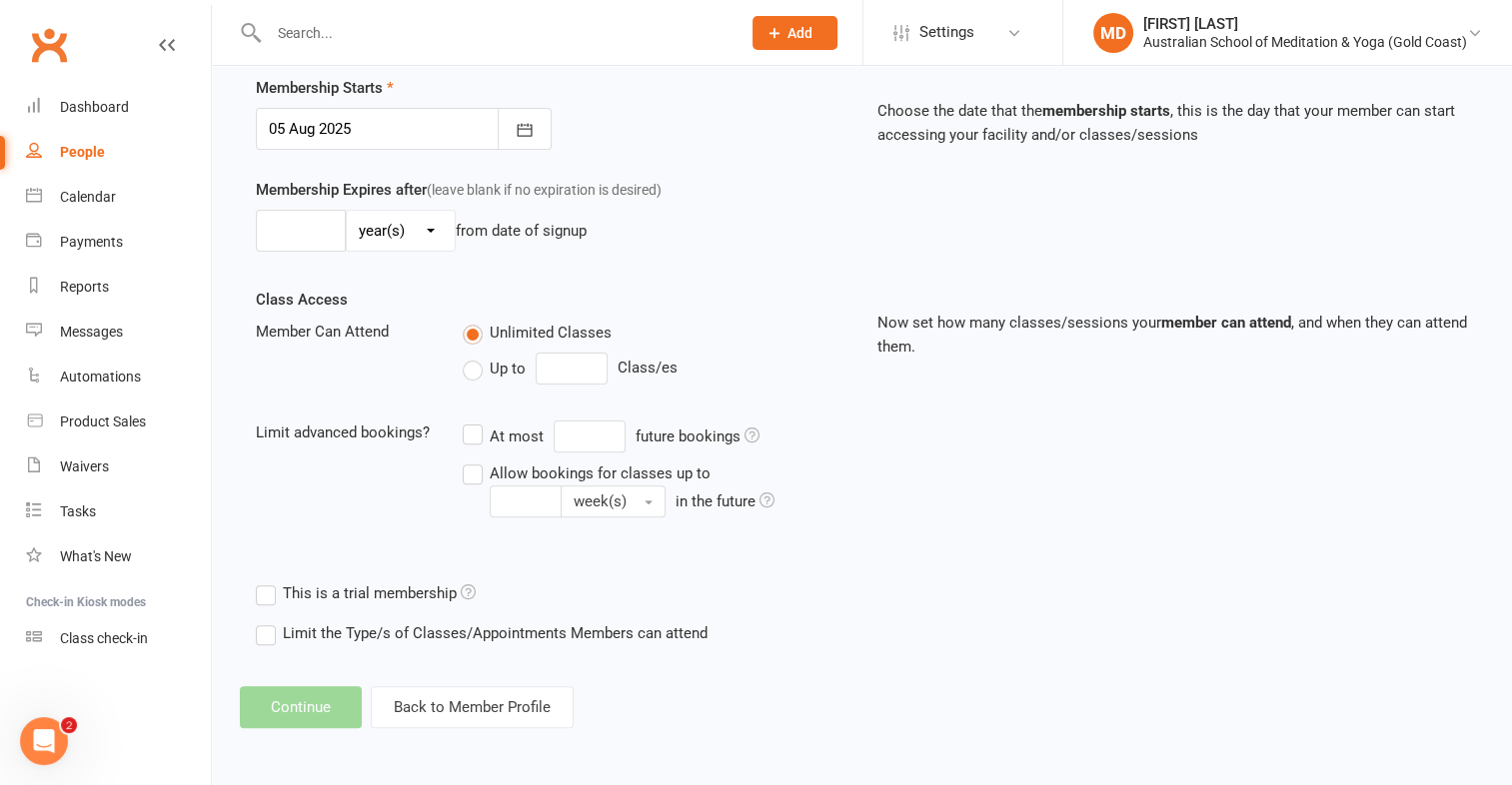 scroll, scrollTop: 0, scrollLeft: 0, axis: both 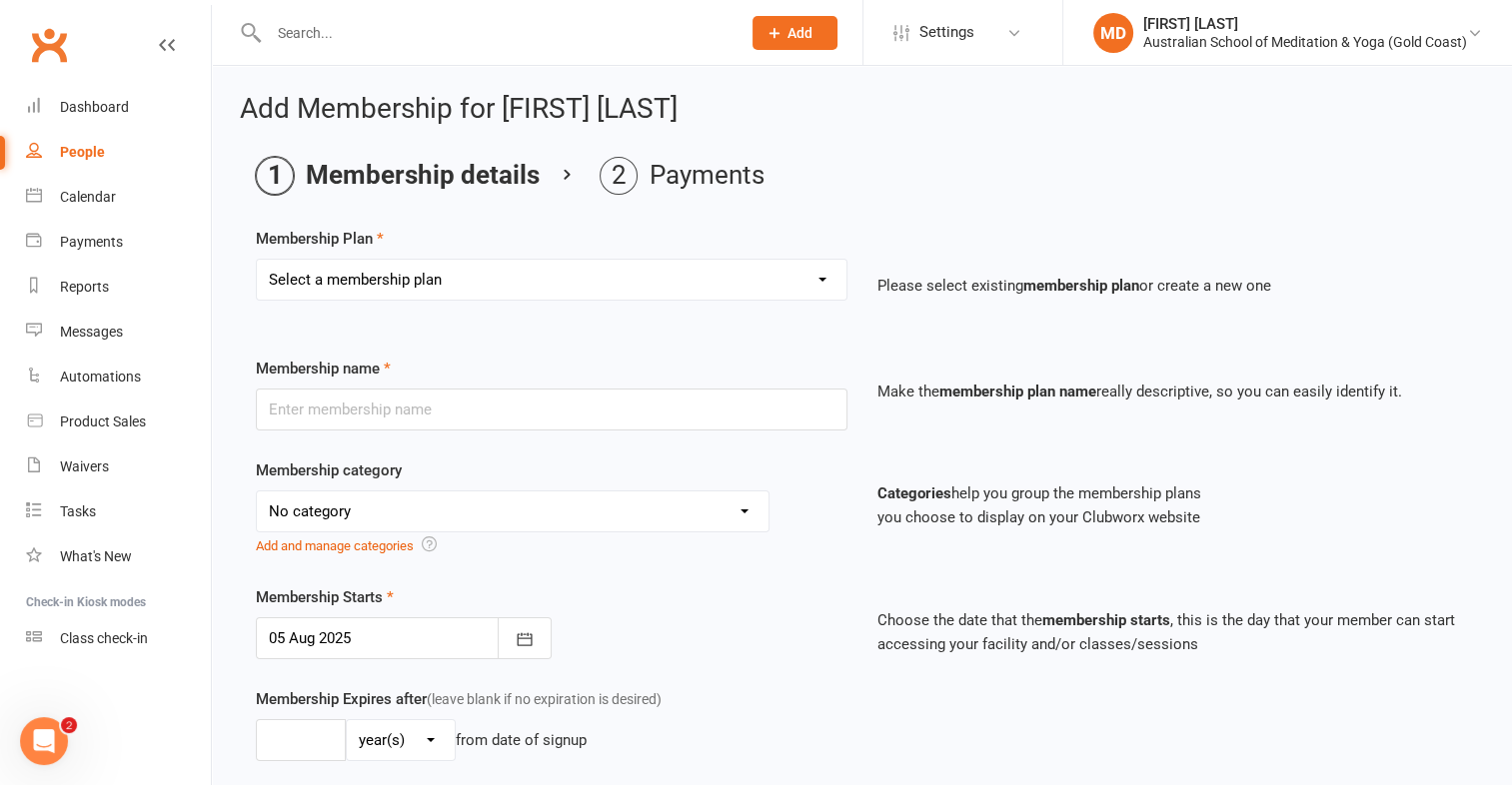 click on "Select a membership plan First Time Intro Offer (1 month Unlimited Meditation & Yoga) 1 Year Unlimited Membership - Weekly Recurring Payments Mindful Kids Meditation & Yoga Membership Mindful Kids Meditation & Yoga Membership (Concession) Yoga Asana 1 Class Pass Yoga Asana 1 Class Pass (Concession) Meditation 1 Class Pass [1 x $5] Community Yoga 1 Class Pass (1 x $5 class) CLASS PASS: 1 Yoga or Meditation Class Mindful Kids Meditation & Yoga 1 Class Pass Mindful Kids Meditation & Yoga 1 Class Pass (Concession/More Than One) Mindful Parents 1 Class Pass (For Tues Stretch & Relax) Labrador/Nerang Yoga 5 Class Pass Labrador/Nerang Yoga 10 Class Pass Teachers/Complimentary (MANAGEMENT USE ONLY) FIRST RESPONDERS 3 Month Pass Workshop 1 Month Membership (MANAGEMENT USE ONLY) Free! 1 Yoga or Meditation Class 12 Yoga Asana Class Pass 6 Yoga Asana Class Pass 7 Day Holiday Membership 6 Month Unlimited Membership - Weekly Recurring Payments 20 Yoga Asana Class Pass 12 Yoga Asana Class Pass (Concession)" at bounding box center (552, 280) 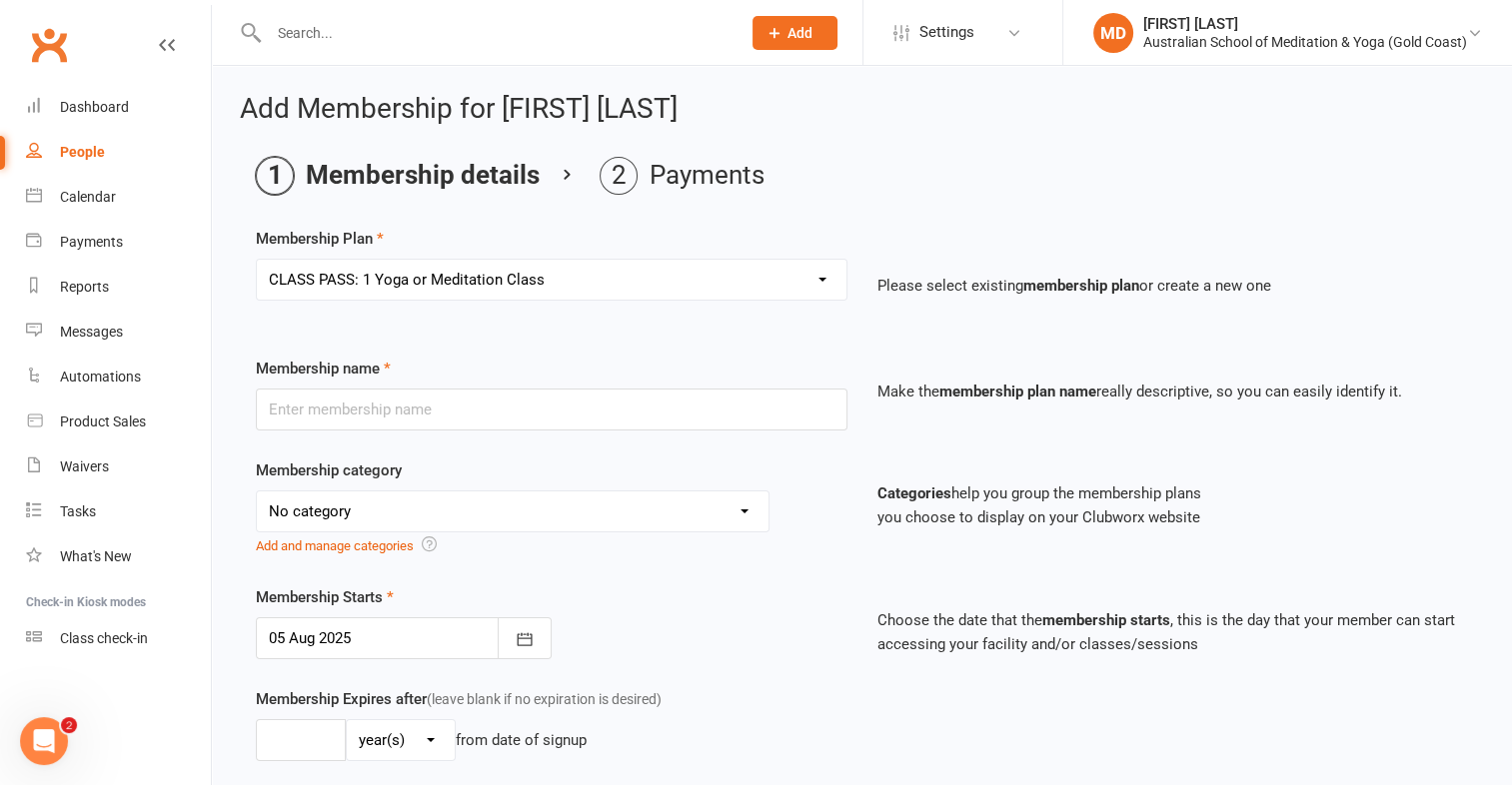 click on "Select a membership plan First Time Intro Offer (1 month Unlimited Meditation & Yoga) 1 Year Unlimited Membership - Weekly Recurring Payments Mindful Kids Meditation & Yoga Membership Mindful Kids Meditation & Yoga Membership (Concession) Yoga Asana 1 Class Pass Yoga Asana 1 Class Pass (Concession) Meditation 1 Class Pass [1 x $5] Community Yoga 1 Class Pass (1 x $5 class) CLASS PASS: 1 Yoga or Meditation Class Mindful Kids Meditation & Yoga 1 Class Pass Mindful Kids Meditation & Yoga 1 Class Pass (Concession/More Than One) Mindful Parents 1 Class Pass (For Tues Stretch & Relax) Labrador/Nerang Yoga 5 Class Pass Labrador/Nerang Yoga 10 Class Pass Teachers/Complimentary (MANAGEMENT USE ONLY) FIRST RESPONDERS 3 Month Pass Workshop 1 Month Membership (MANAGEMENT USE ONLY) Free! 1 Yoga or Meditation Class 12 Yoga Asana Class Pass 6 Yoga Asana Class Pass 7 Day Holiday Membership 6 Month Unlimited Membership - Weekly Recurring Payments 20 Yoga Asana Class Pass 12 Yoga Asana Class Pass (Concession)" at bounding box center [552, 280] 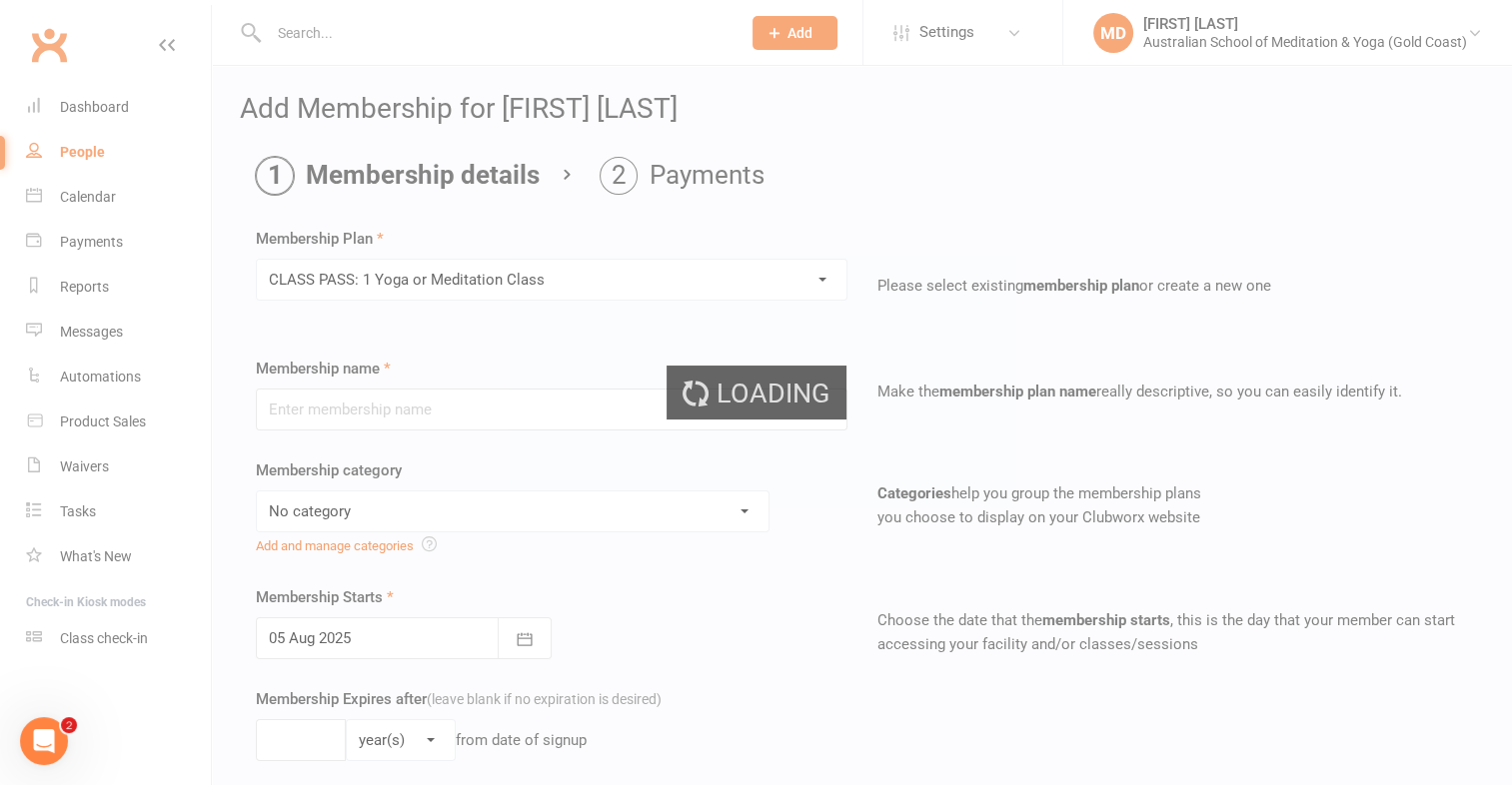 type on "CLASS PASS: 1 Yoga or Meditation Class" 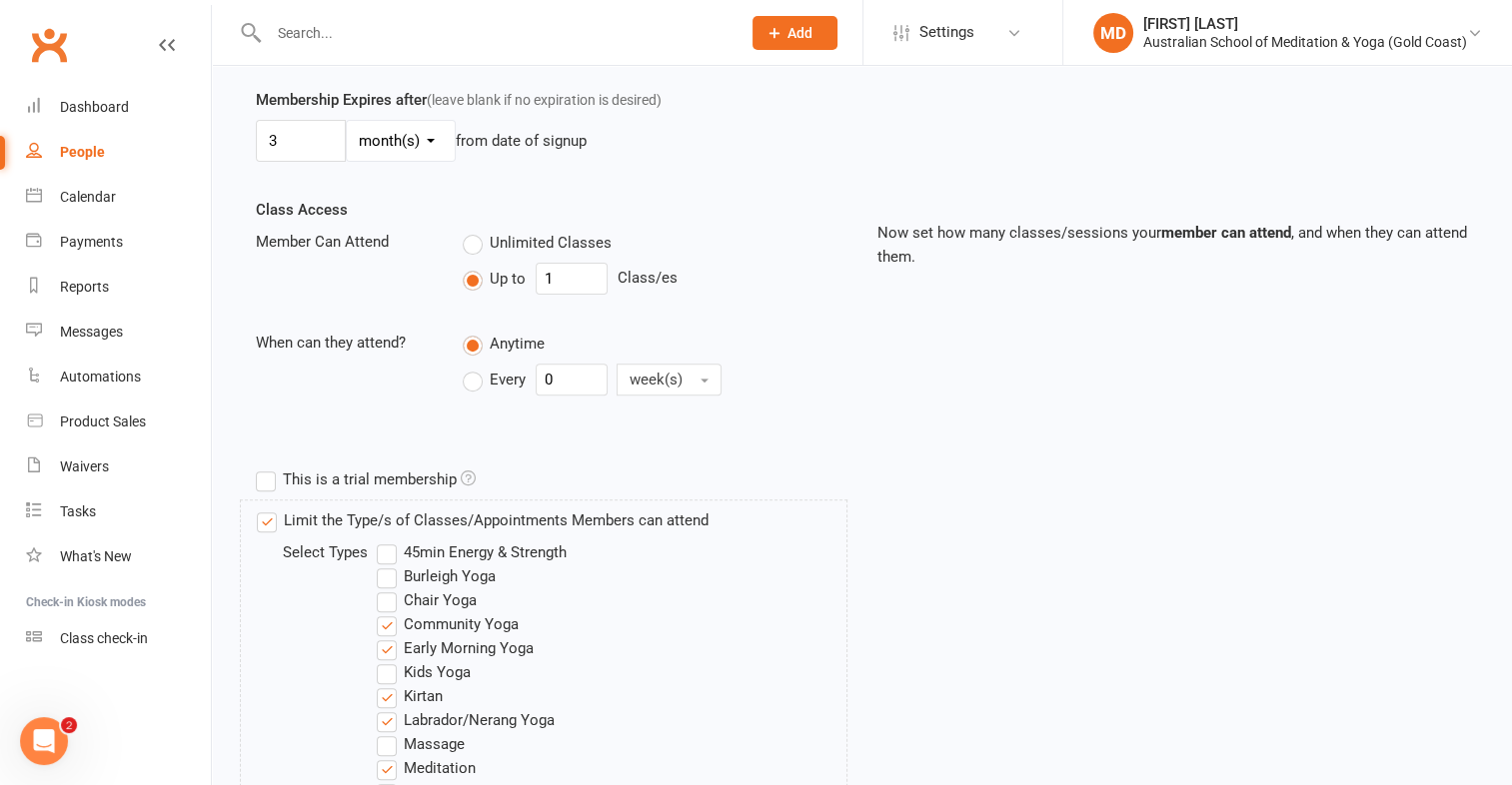 scroll, scrollTop: 1139, scrollLeft: 0, axis: vertical 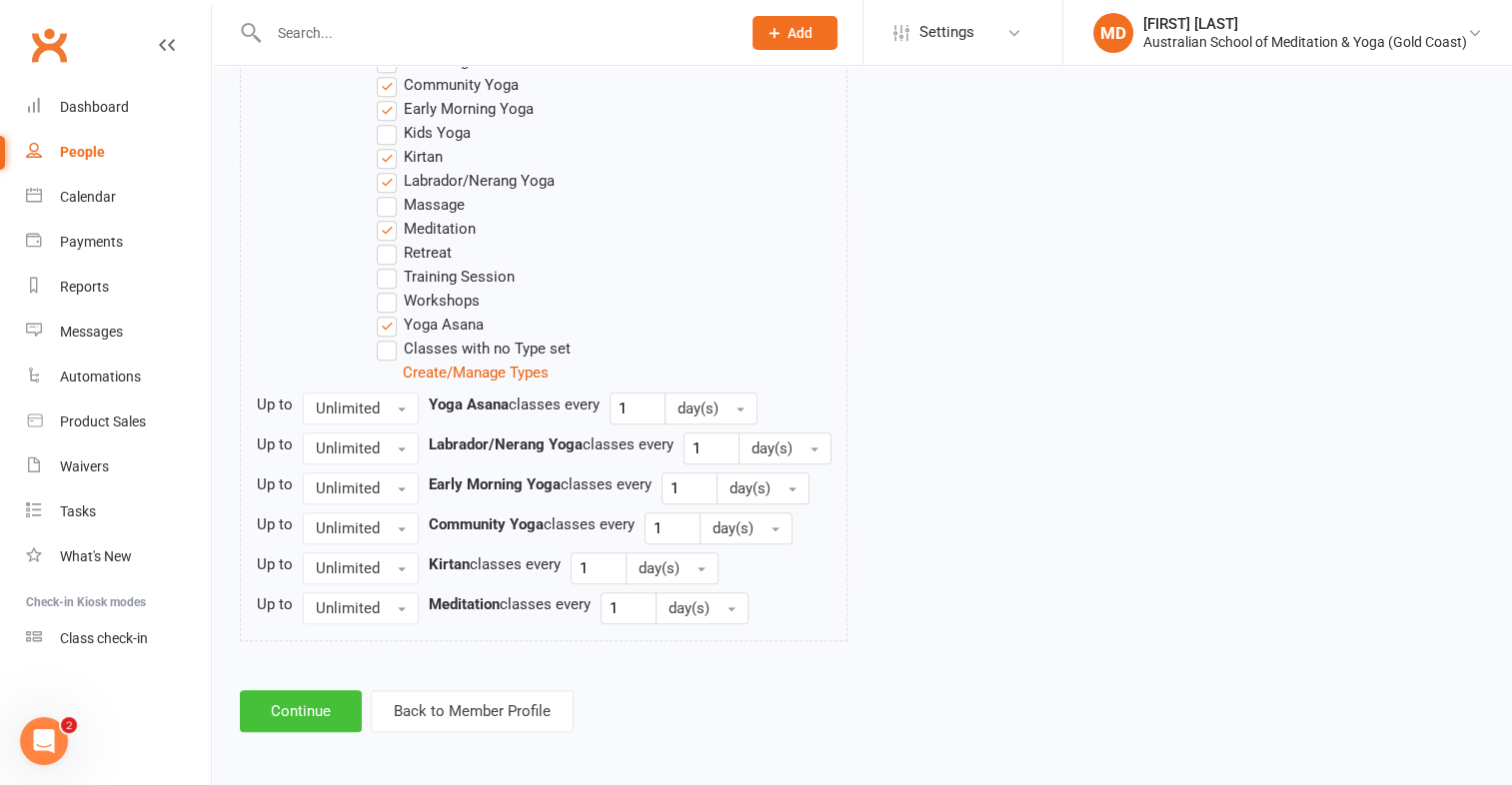 click on "Continue" at bounding box center [301, 711] 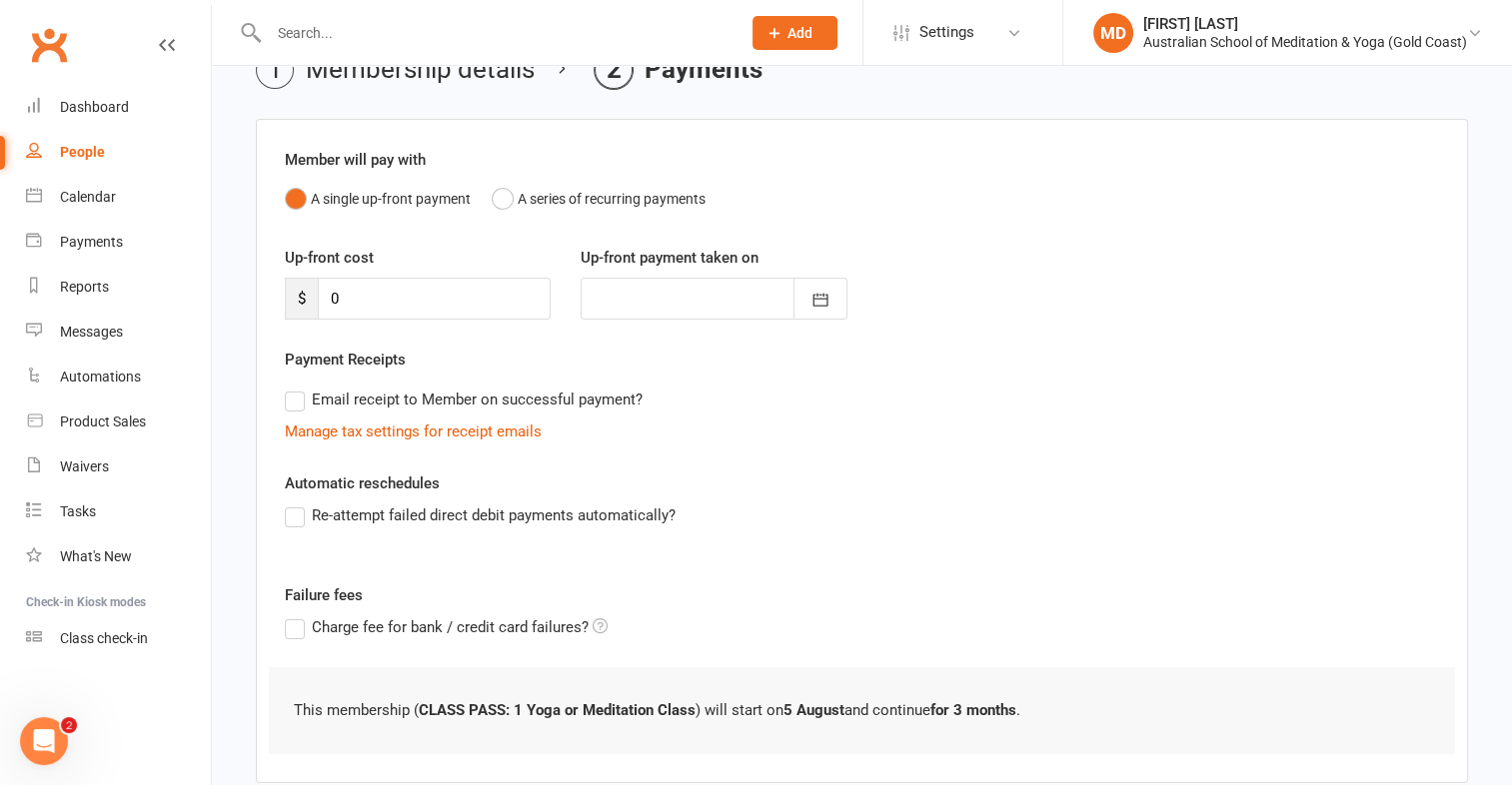 scroll, scrollTop: 221, scrollLeft: 0, axis: vertical 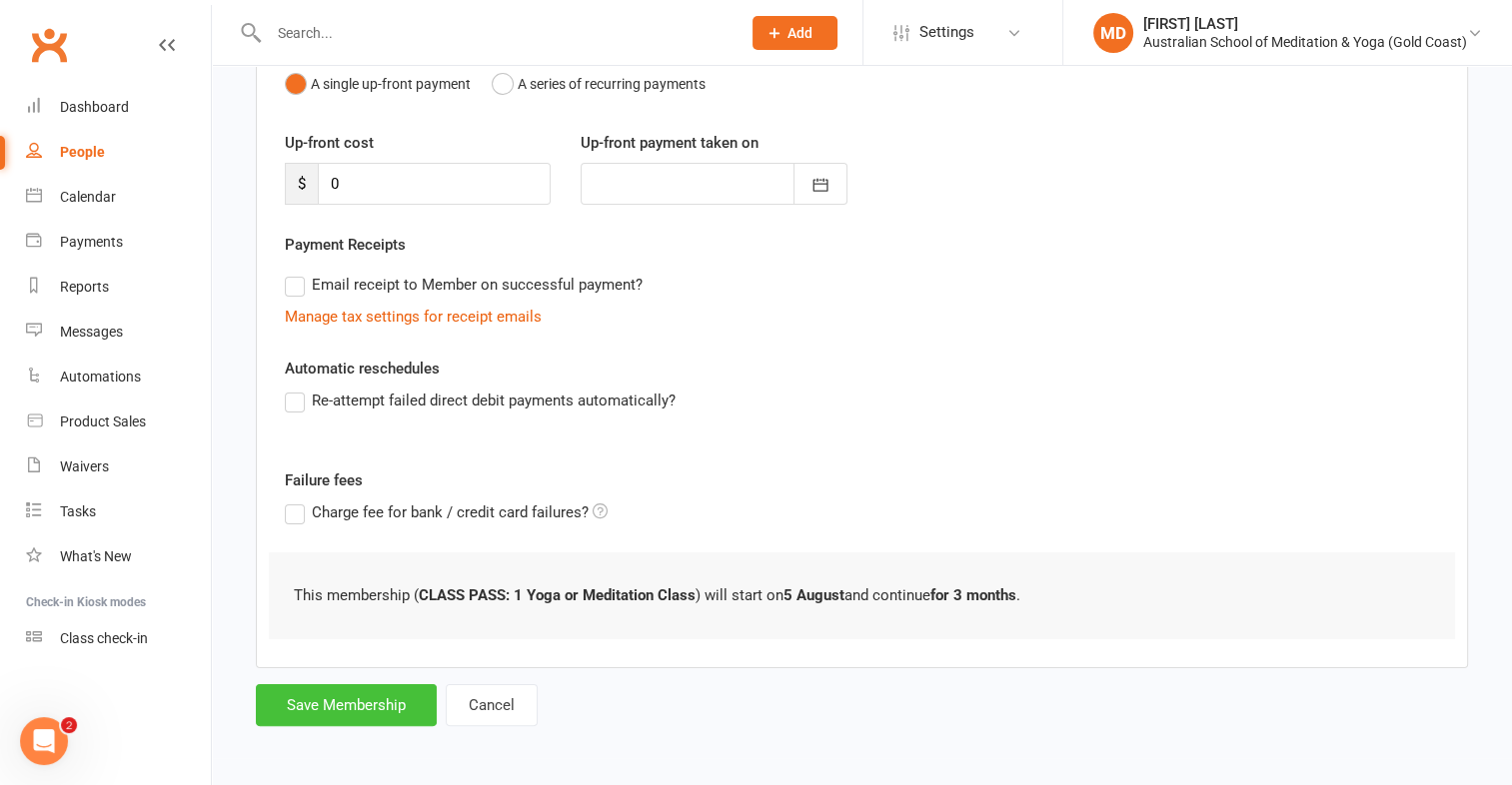 click on "Save Membership" at bounding box center [346, 705] 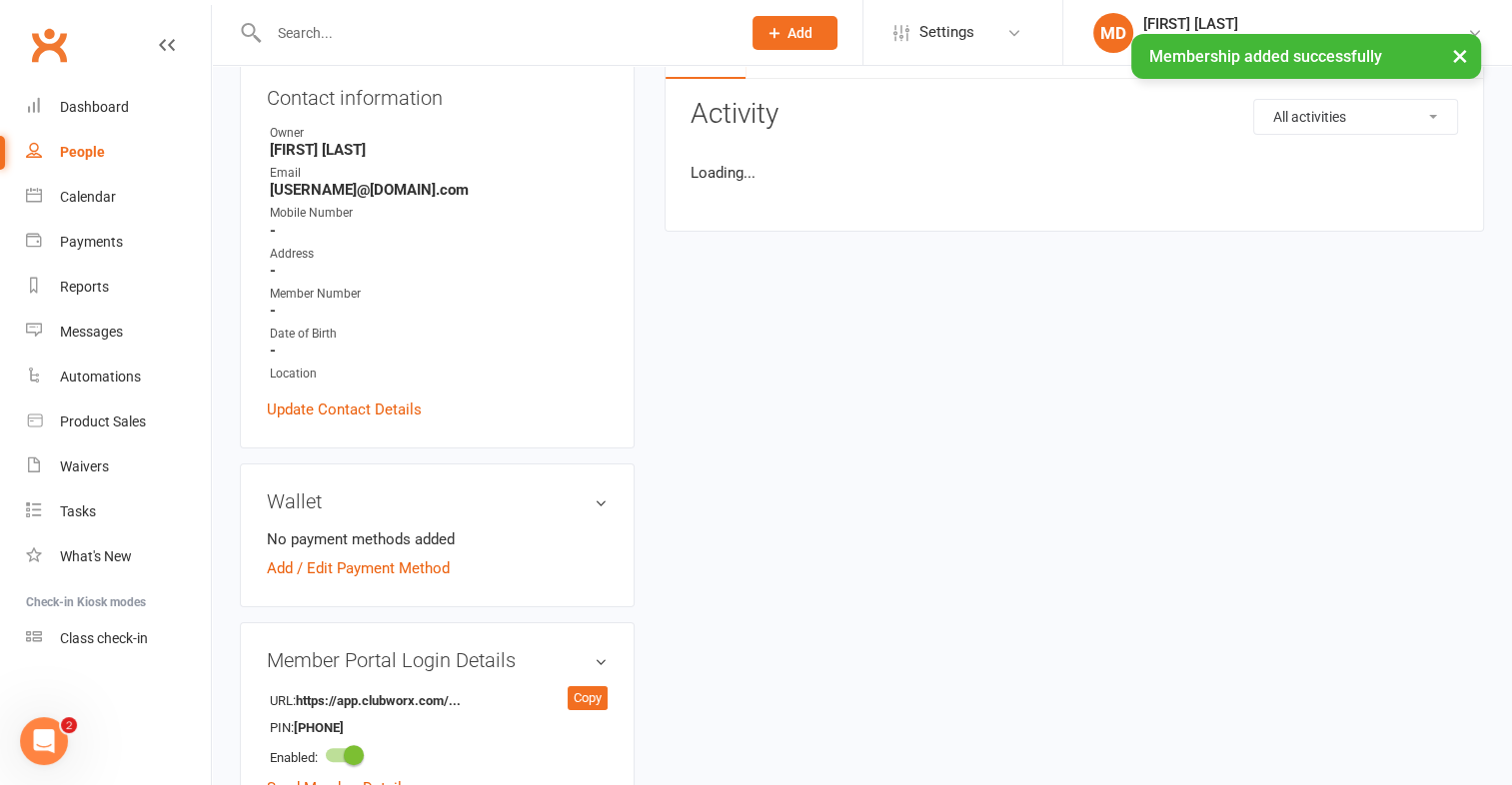 scroll, scrollTop: 0, scrollLeft: 0, axis: both 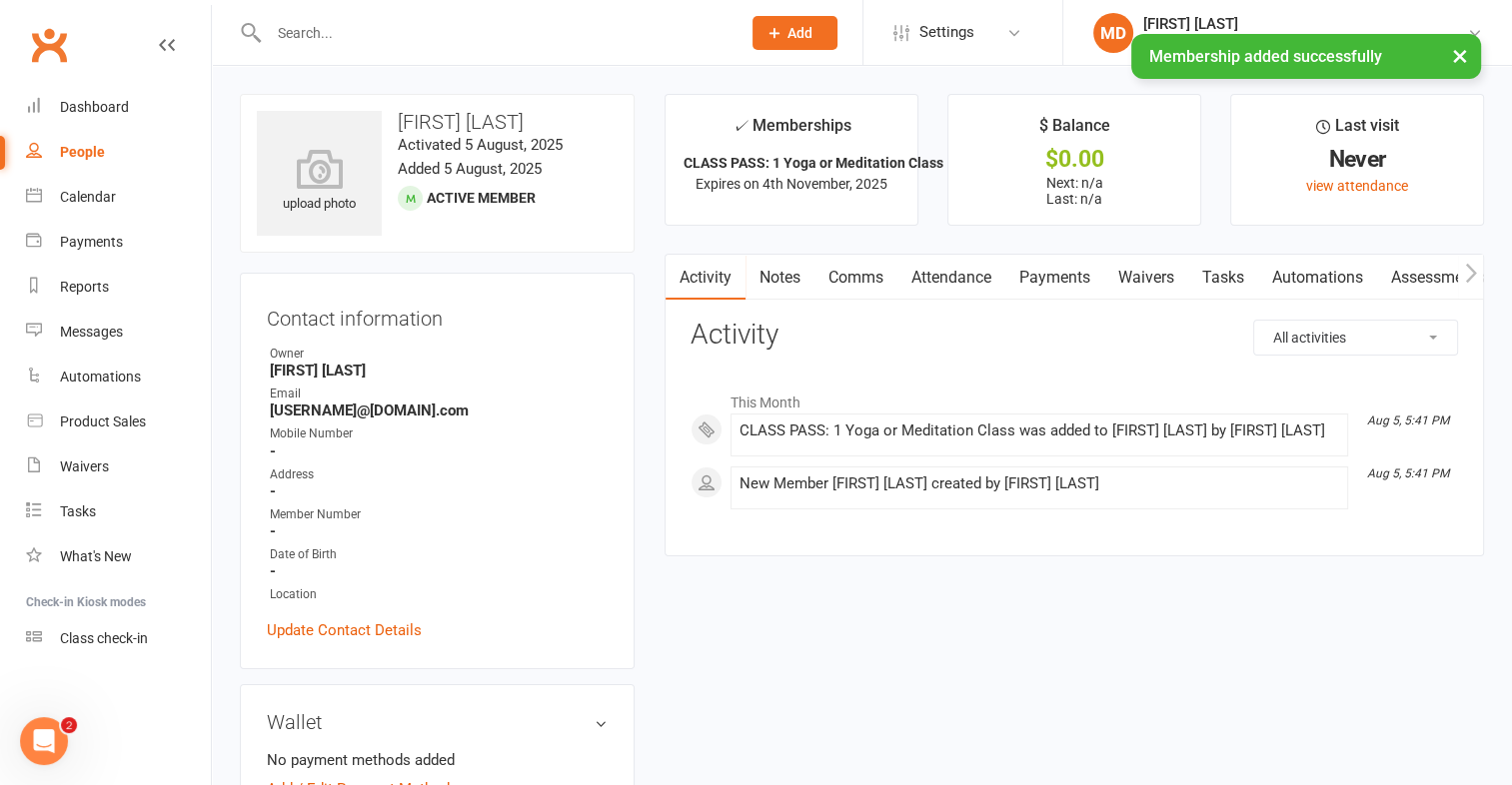 click on "× Membership added successfully" at bounding box center [743, 34] 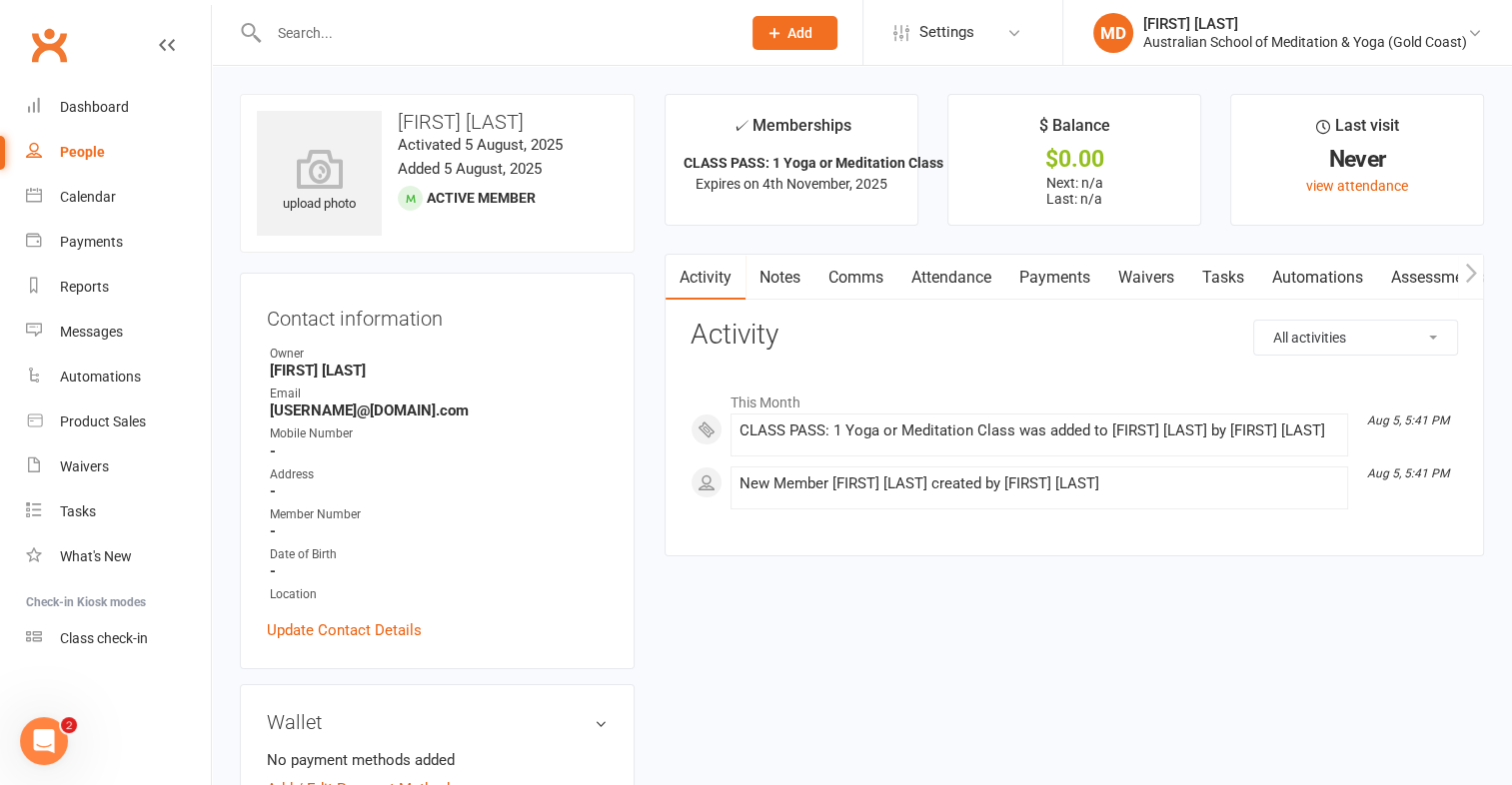 click at bounding box center [495, 33] 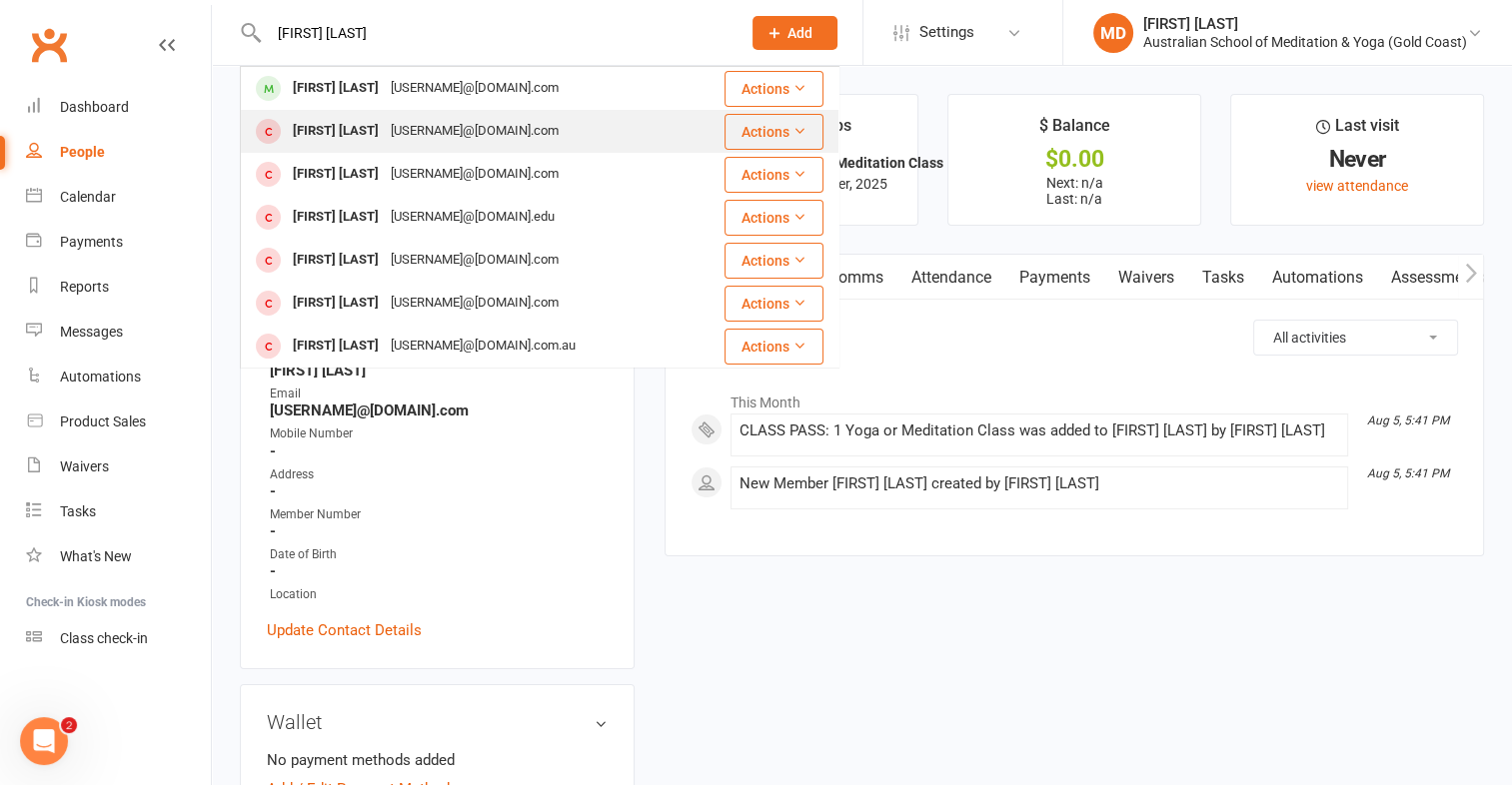 type on "[FIRST] [LAST]" 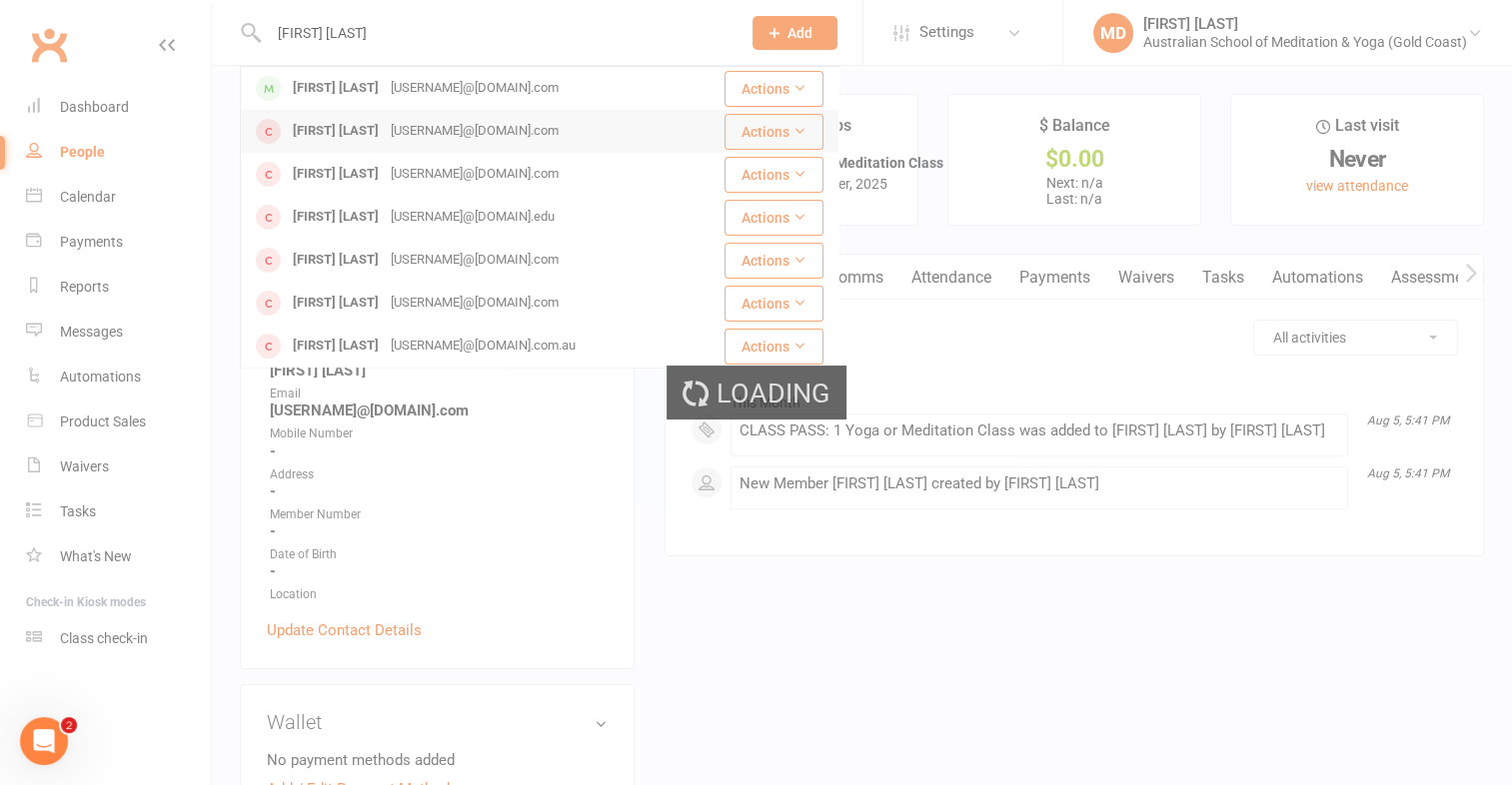 type 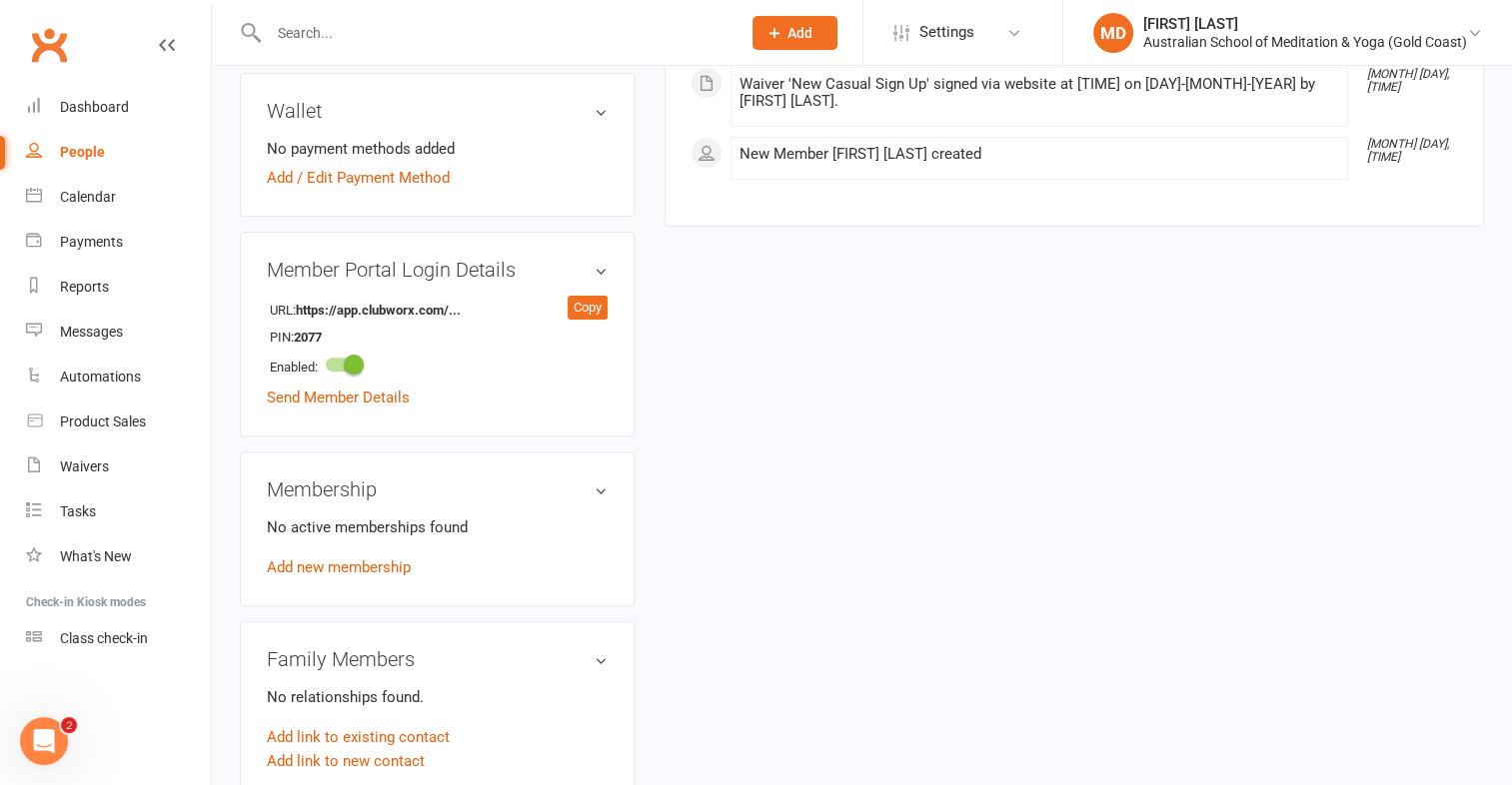 scroll, scrollTop: 599, scrollLeft: 0, axis: vertical 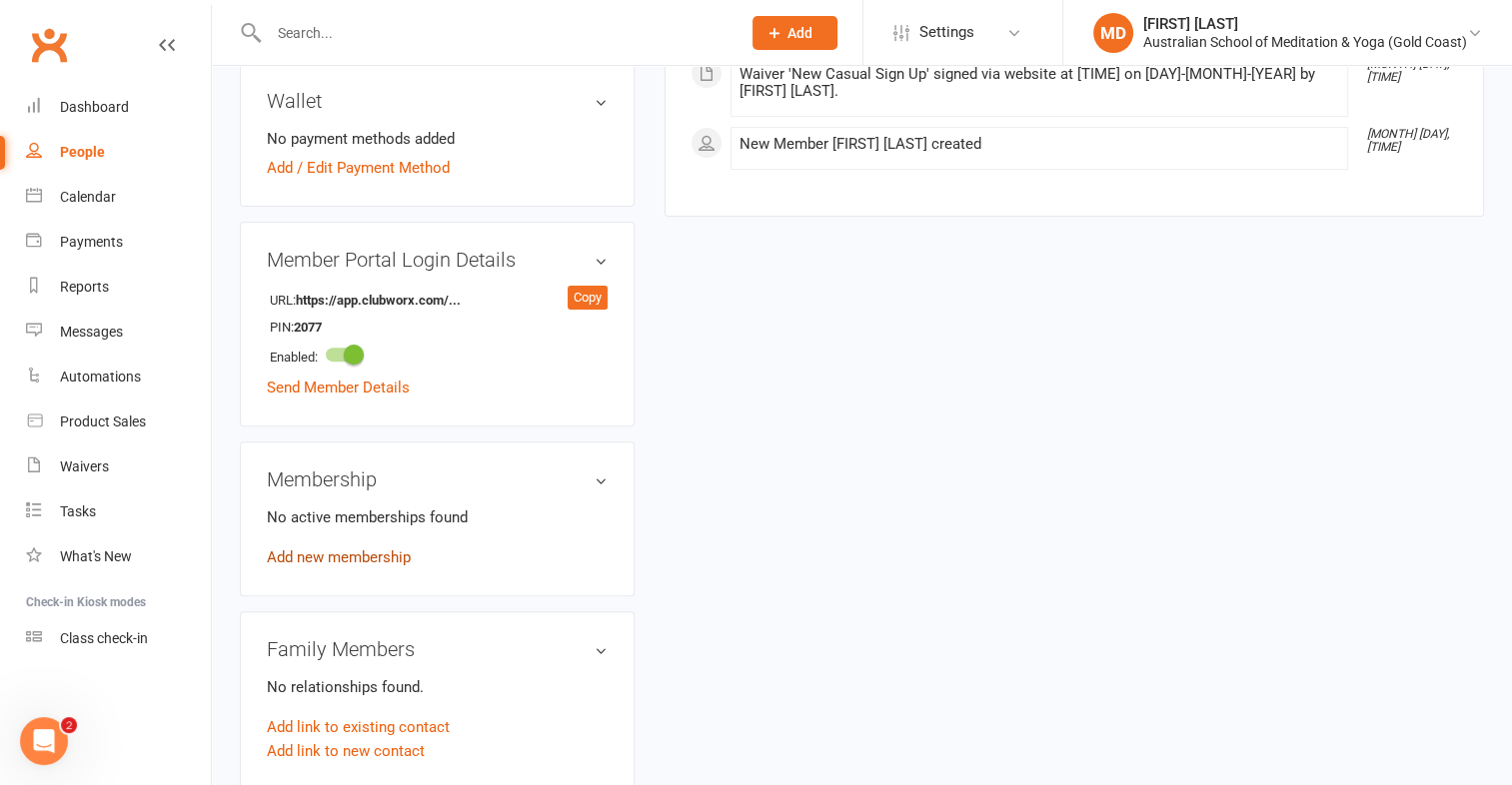 click on "Add new membership" at bounding box center [339, 557] 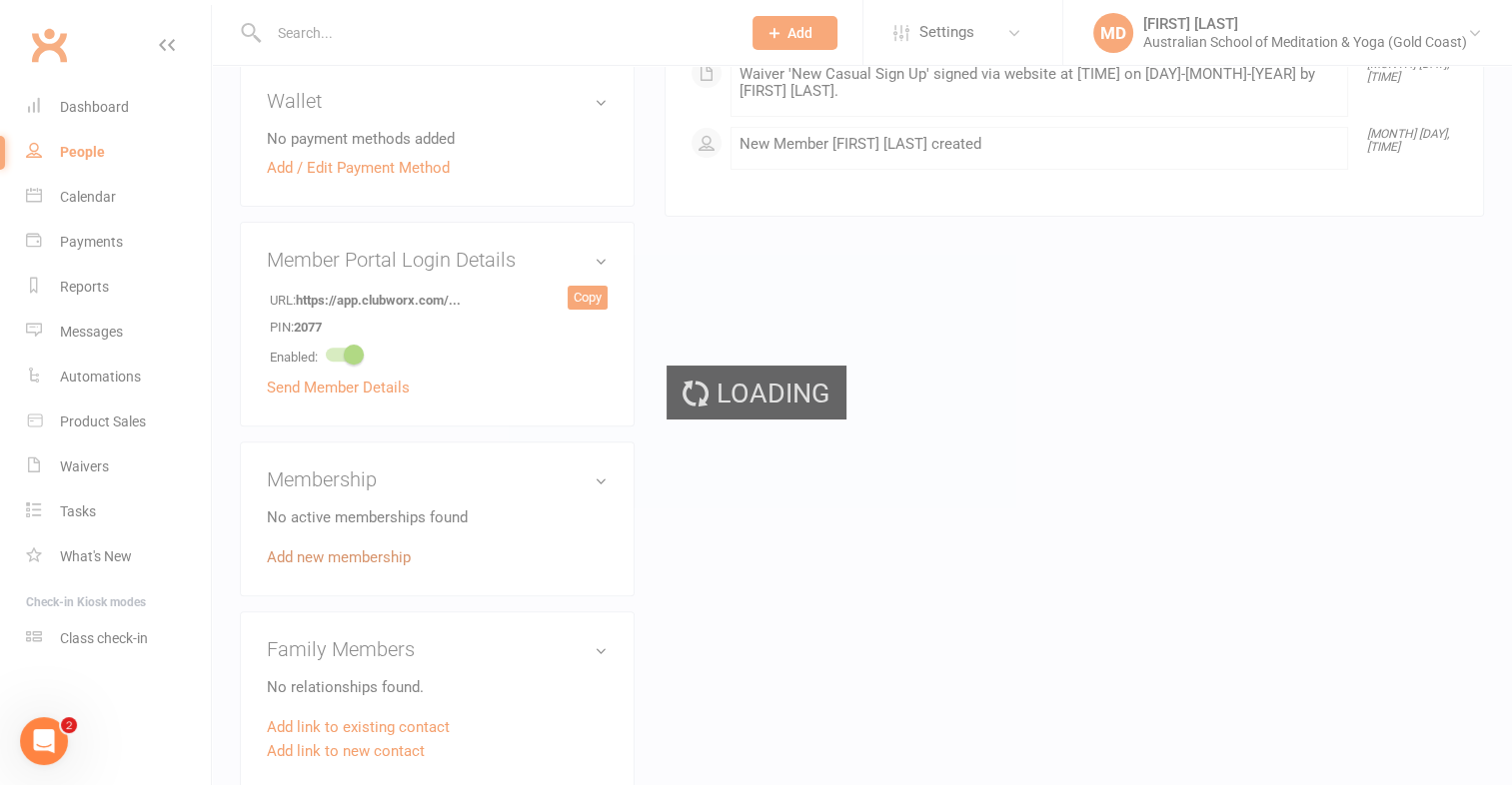 scroll, scrollTop: 0, scrollLeft: 0, axis: both 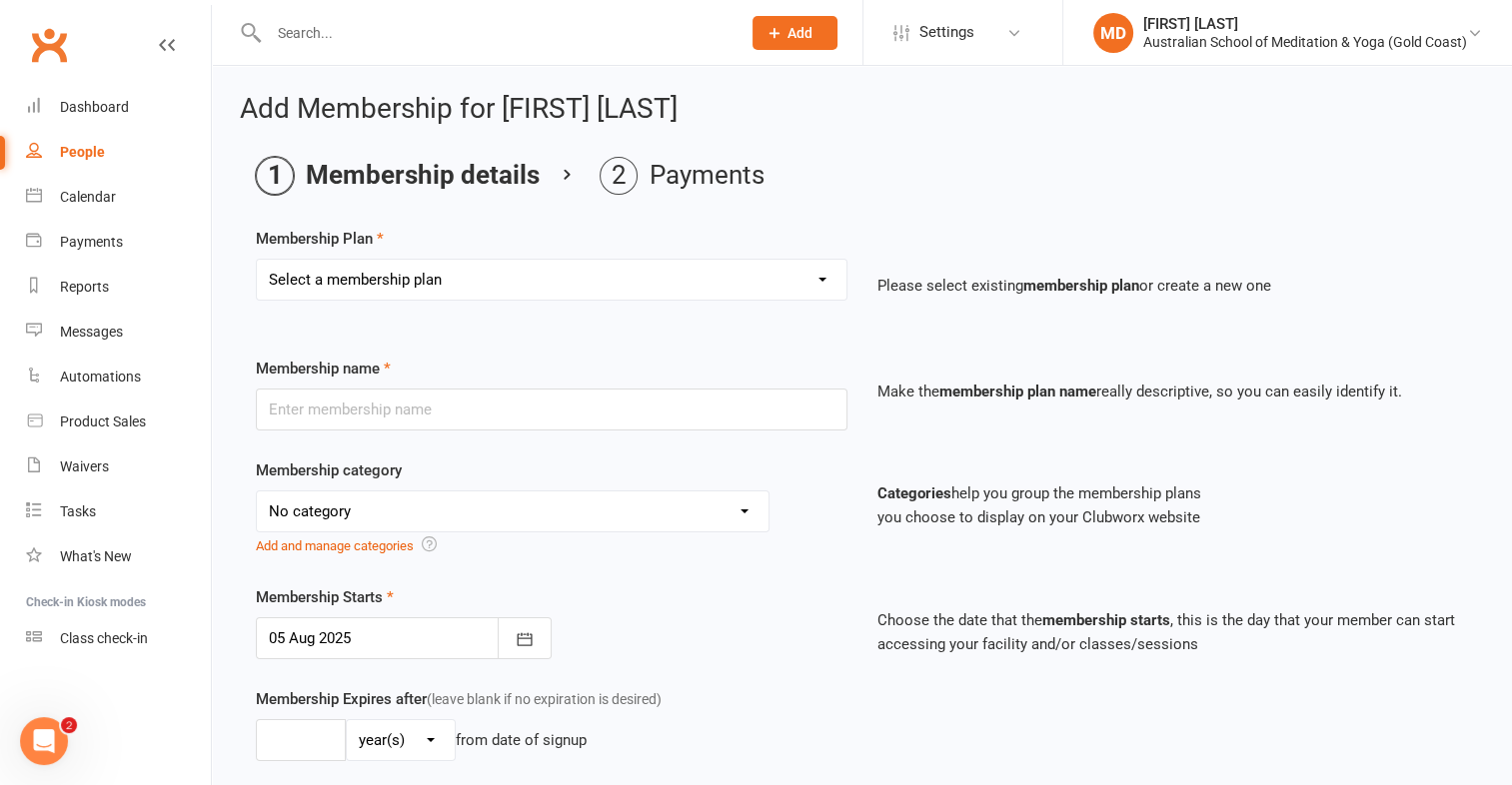 click on "Select a membership plan First Time Intro Offer (1 month Unlimited Meditation & Yoga) 1 Year Unlimited Membership - Weekly Recurring Payments Mindful Kids Meditation & Yoga Membership Mindful Kids Meditation & Yoga Membership (Concession) Yoga Asana 1 Class Pass Yoga Asana 1 Class Pass (Concession) Meditation 1 Class Pass [1 x $5] Community Yoga 1 Class Pass (1 x $5 class) CLASS PASS: 1 Yoga or Meditation Class Mindful Kids Meditation & Yoga 1 Class Pass Mindful Kids Meditation & Yoga 1 Class Pass (Concession/More Than One) Mindful Parents 1 Class Pass (For Tues Stretch & Relax) Labrador/Nerang Yoga 5 Class Pass Labrador/Nerang Yoga 10 Class Pass Teachers/Complimentary (MANAGEMENT USE ONLY) FIRST RESPONDERS 3 Month Pass Workshop 1 Month Membership (MANAGEMENT USE ONLY) Free! 1 Yoga or Meditation Class 12 Yoga Asana Class Pass 6 Yoga Asana Class Pass 7 Day Holiday Membership 6 Month Unlimited Membership - Weekly Recurring Payments 20 Yoga Asana Class Pass 12 Yoga Asana Class Pass (Concession)" at bounding box center (552, 280) 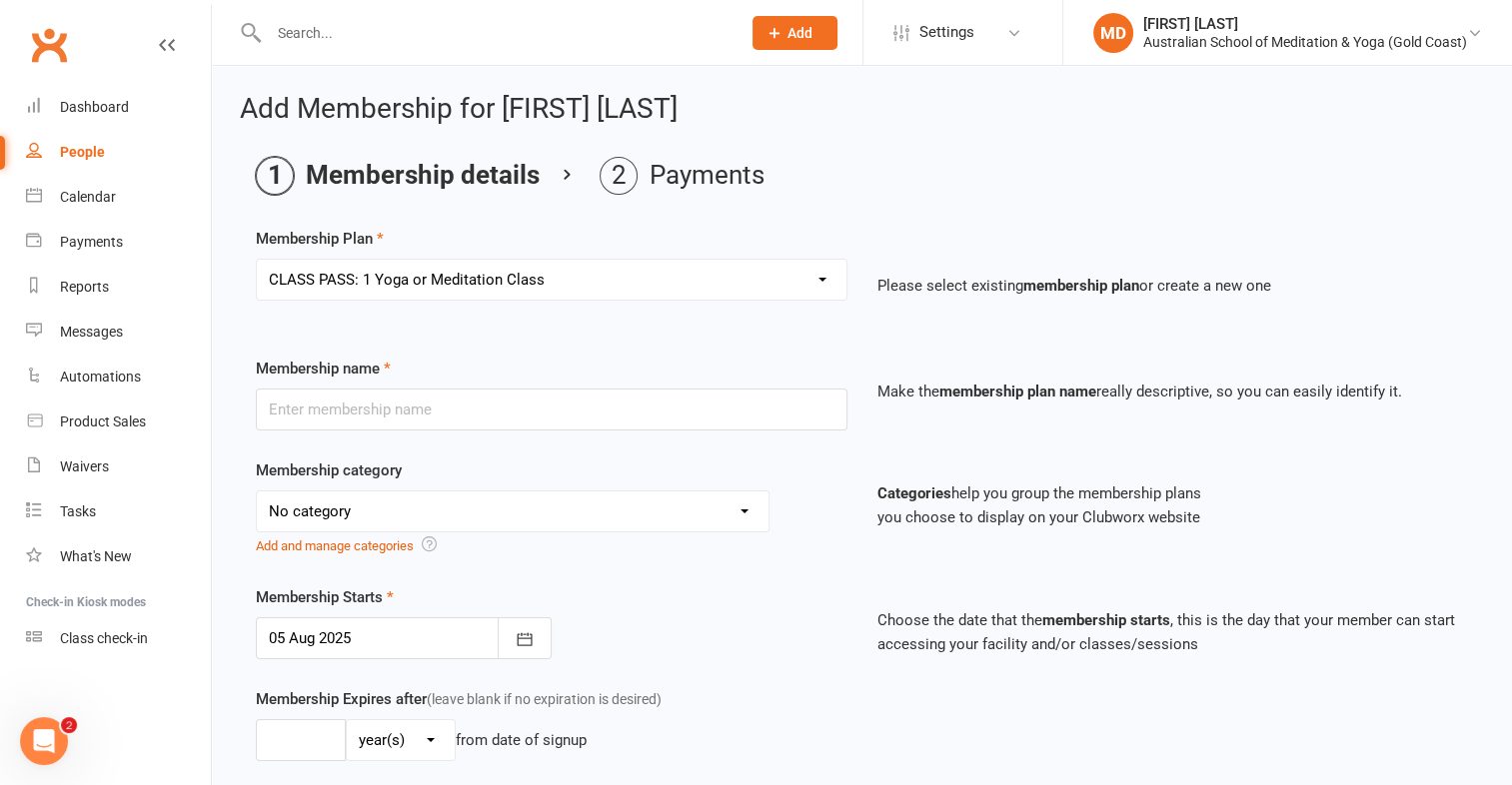 click on "Select a membership plan First Time Intro Offer (1 month Unlimited Meditation & Yoga) 1 Year Unlimited Membership - Weekly Recurring Payments Mindful Kids Meditation & Yoga Membership Mindful Kids Meditation & Yoga Membership (Concession) Yoga Asana 1 Class Pass Yoga Asana 1 Class Pass (Concession) Meditation 1 Class Pass [1 x $5] Community Yoga 1 Class Pass (1 x $5 class) CLASS PASS: 1 Yoga or Meditation Class Mindful Kids Meditation & Yoga 1 Class Pass Mindful Kids Meditation & Yoga 1 Class Pass (Concession/More Than One) Mindful Parents 1 Class Pass (For Tues Stretch & Relax) Labrador/Nerang Yoga 5 Class Pass Labrador/Nerang Yoga 10 Class Pass Teachers/Complimentary (MANAGEMENT USE ONLY) FIRST RESPONDERS 3 Month Pass Workshop 1 Month Membership (MANAGEMENT USE ONLY) Free! 1 Yoga or Meditation Class 12 Yoga Asana Class Pass 6 Yoga Asana Class Pass 7 Day Holiday Membership 6 Month Unlimited Membership - Weekly Recurring Payments 20 Yoga Asana Class Pass 12 Yoga Asana Class Pass (Concession)" at bounding box center (552, 280) 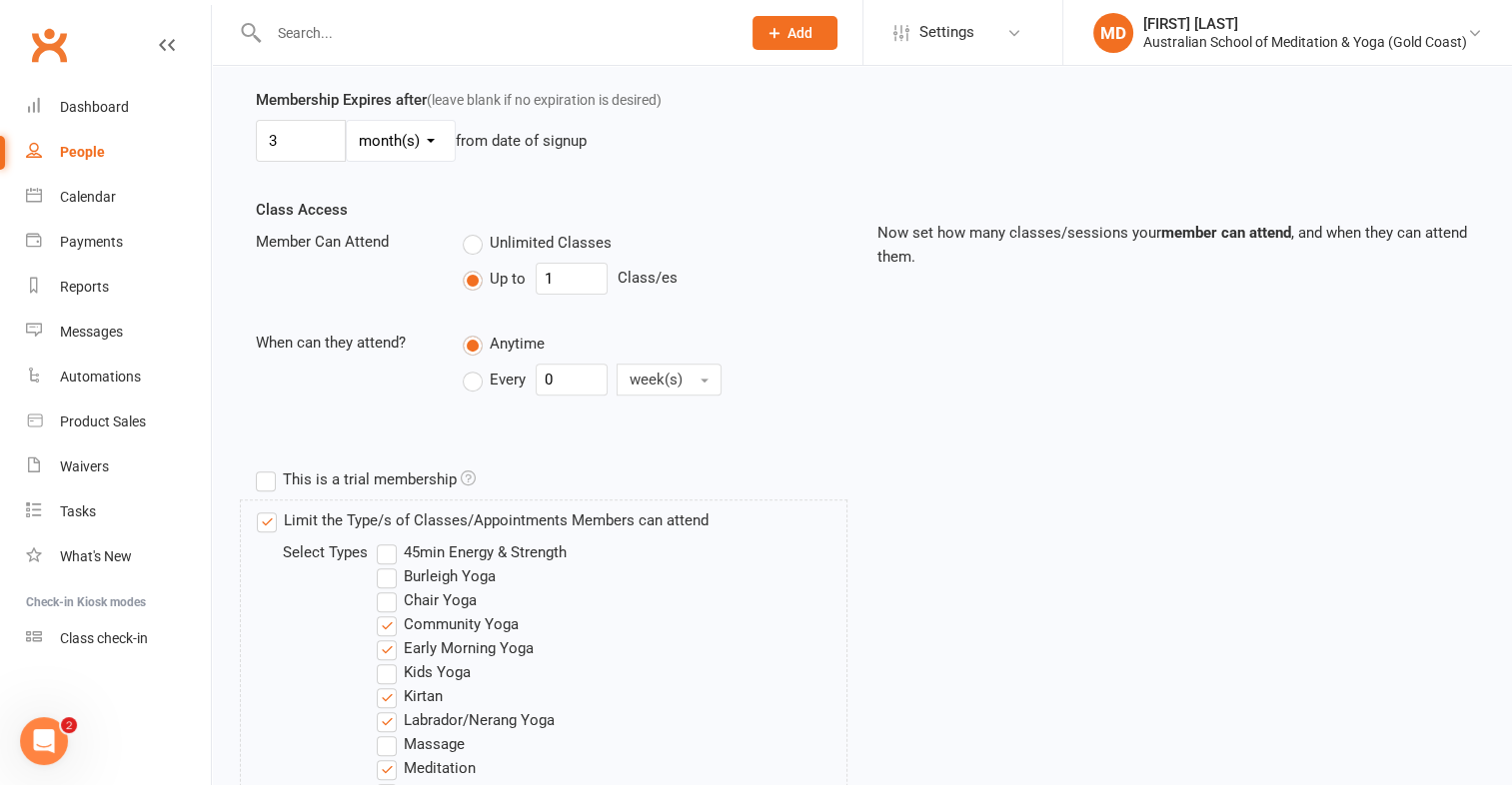 scroll, scrollTop: 1139, scrollLeft: 0, axis: vertical 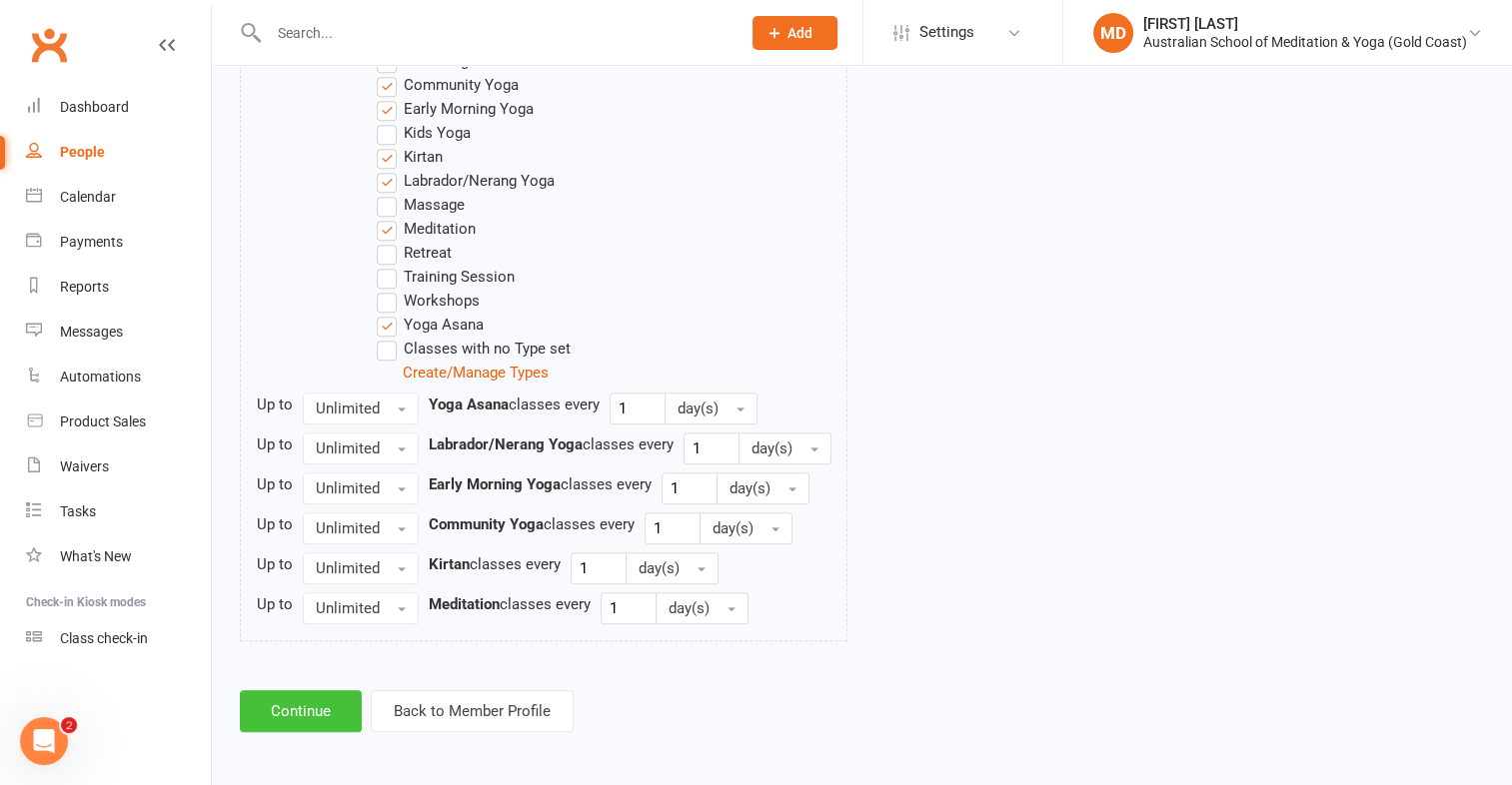 click on "Continue" at bounding box center (301, 711) 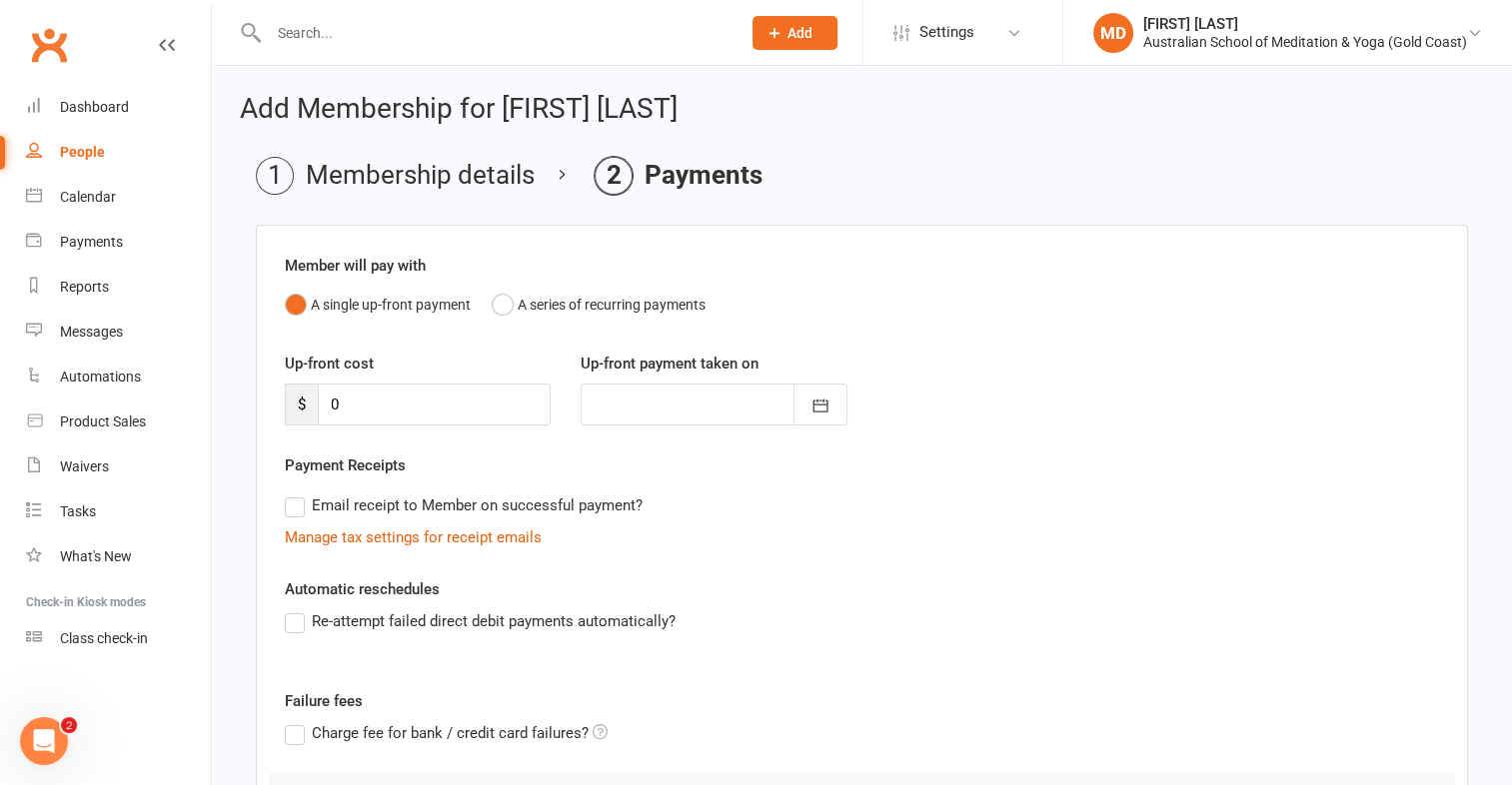 scroll, scrollTop: 221, scrollLeft: 0, axis: vertical 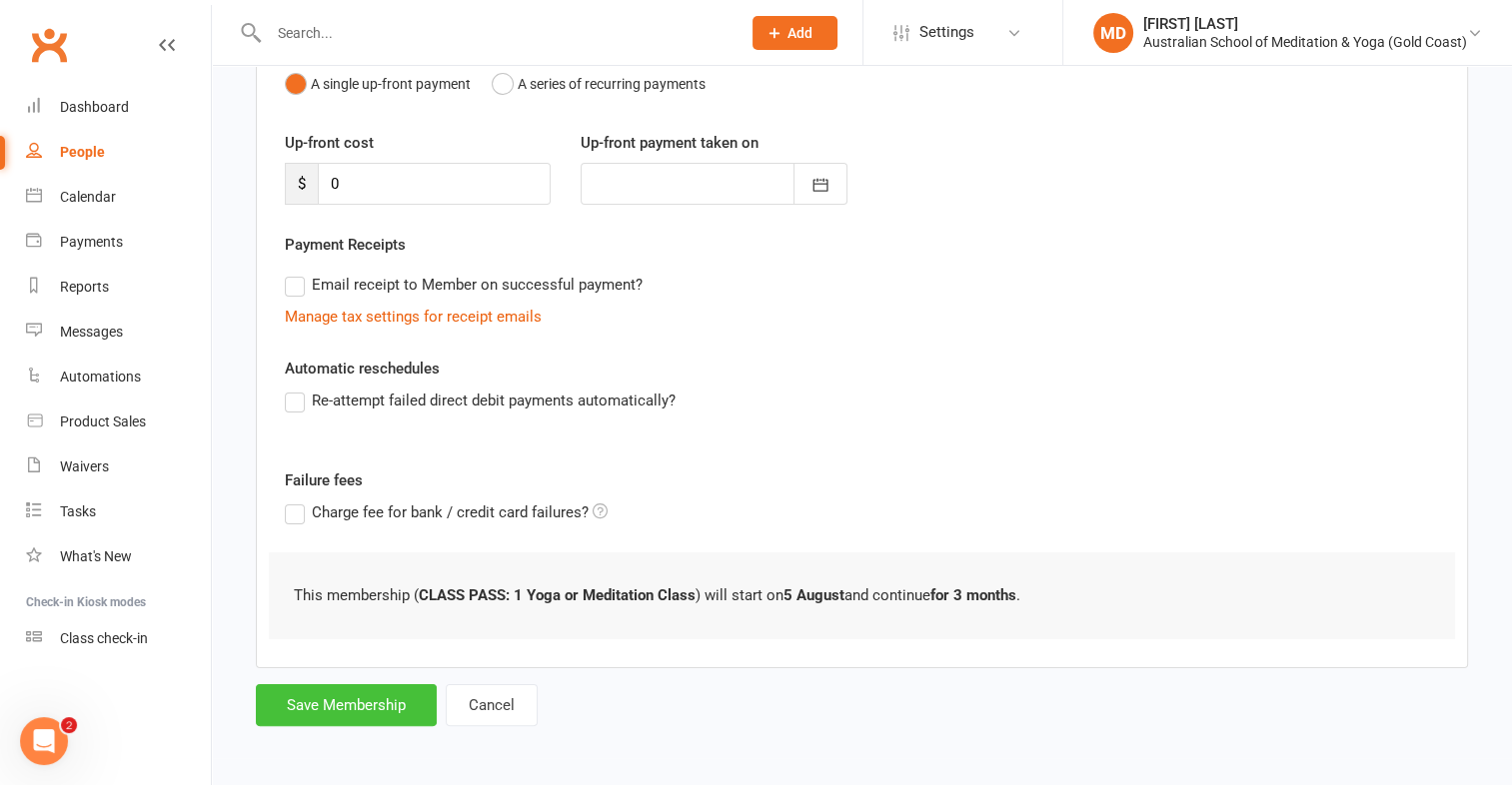 click on "Save Membership" at bounding box center (346, 705) 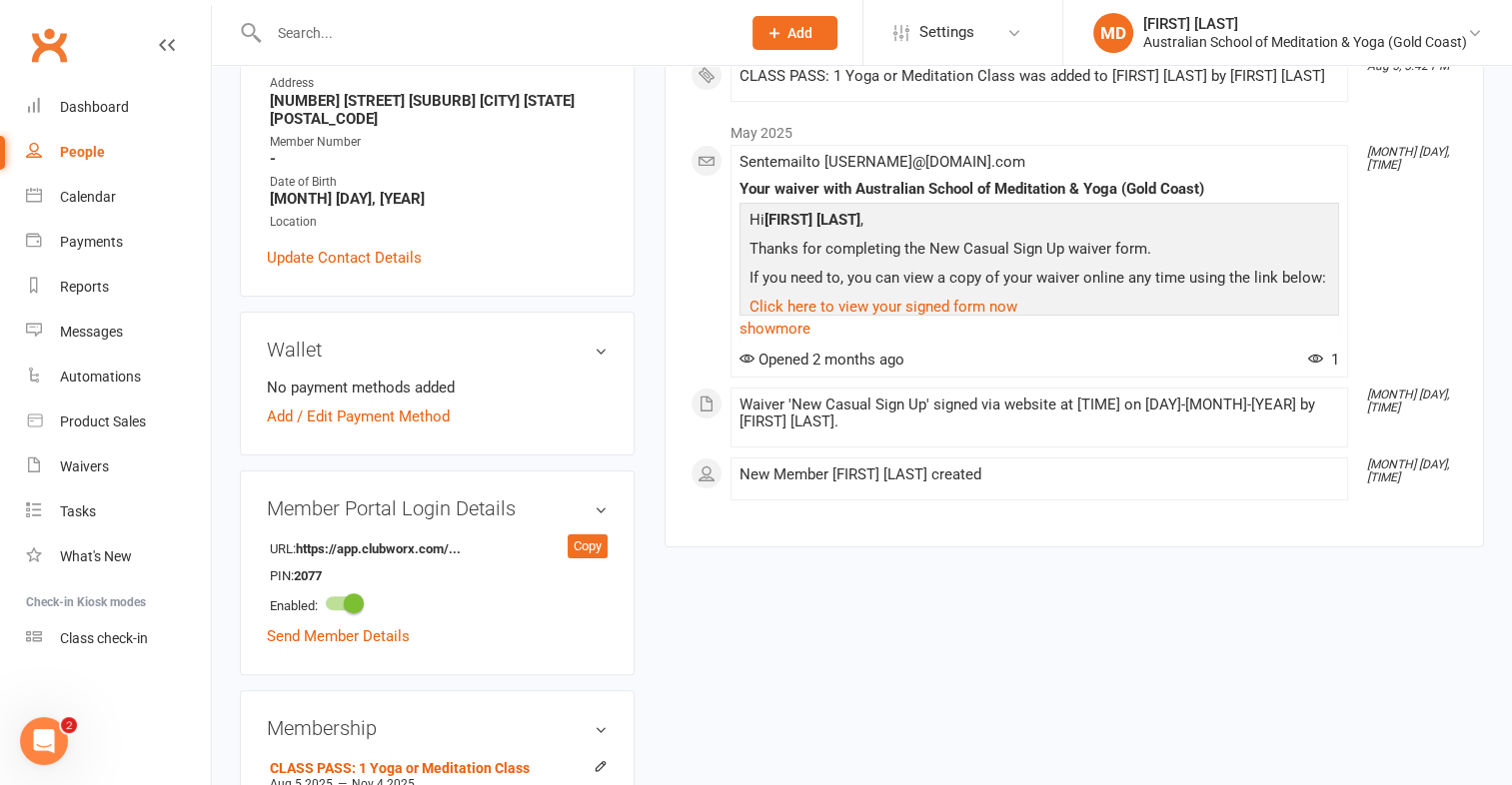 scroll, scrollTop: 0, scrollLeft: 0, axis: both 